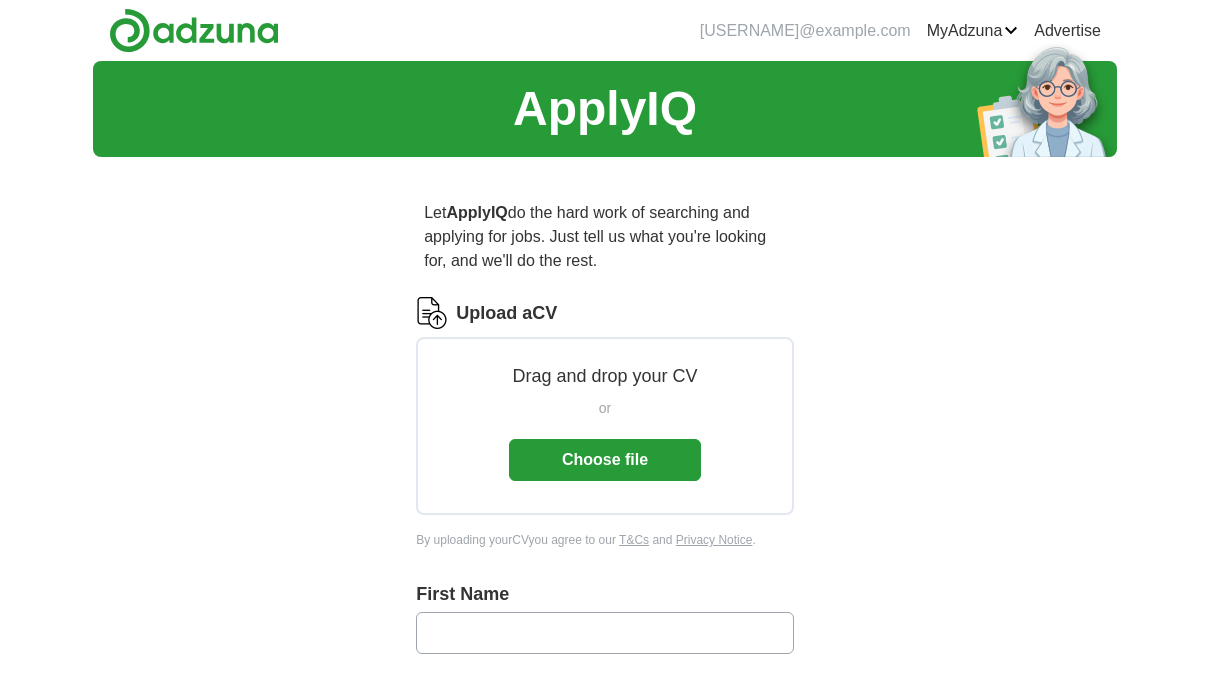 scroll, scrollTop: 0, scrollLeft: 0, axis: both 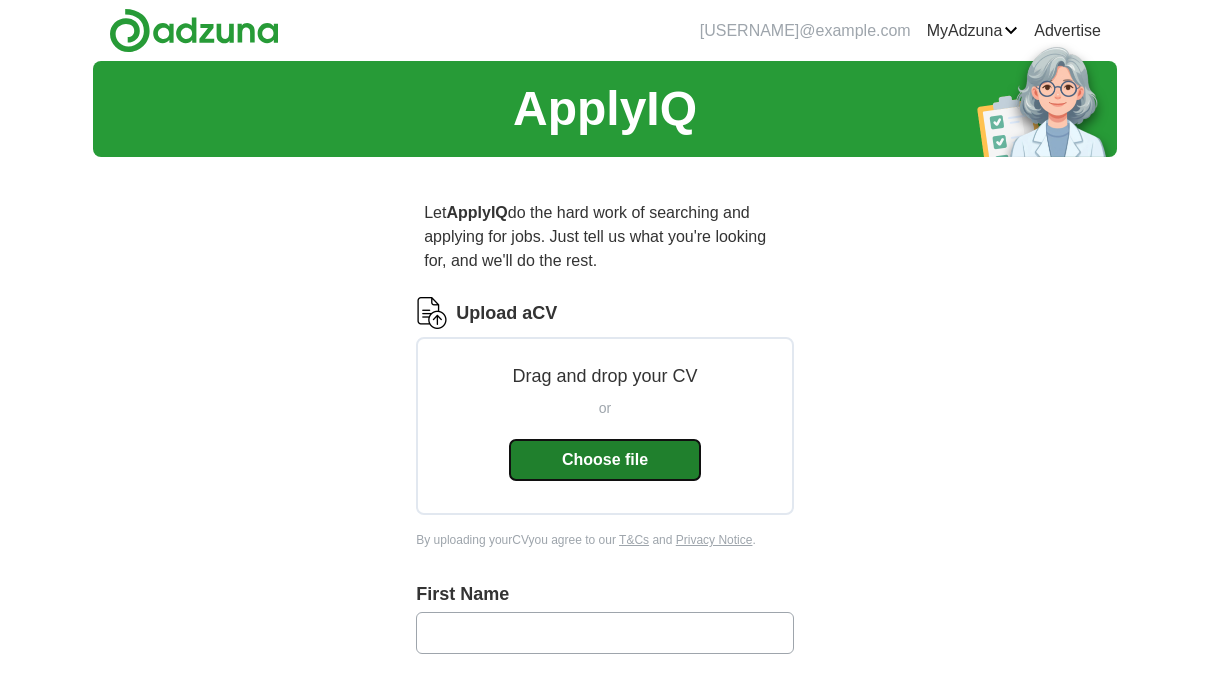 click on "Choose file" at bounding box center [605, 460] 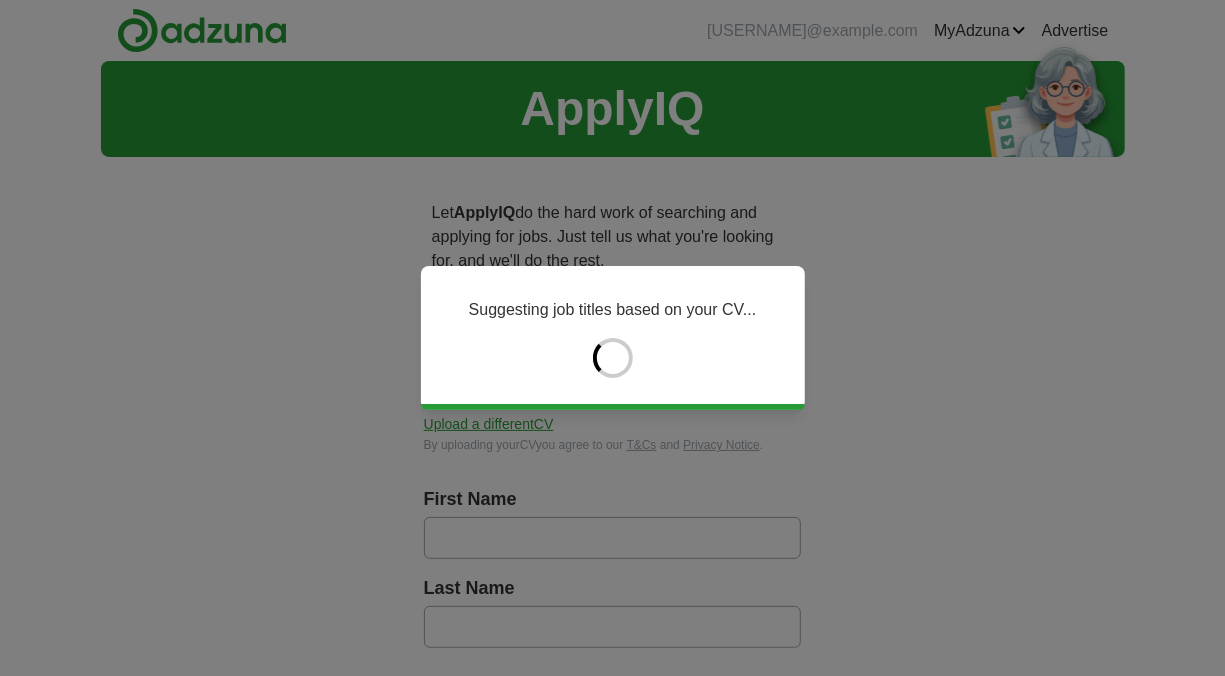 type on "******" 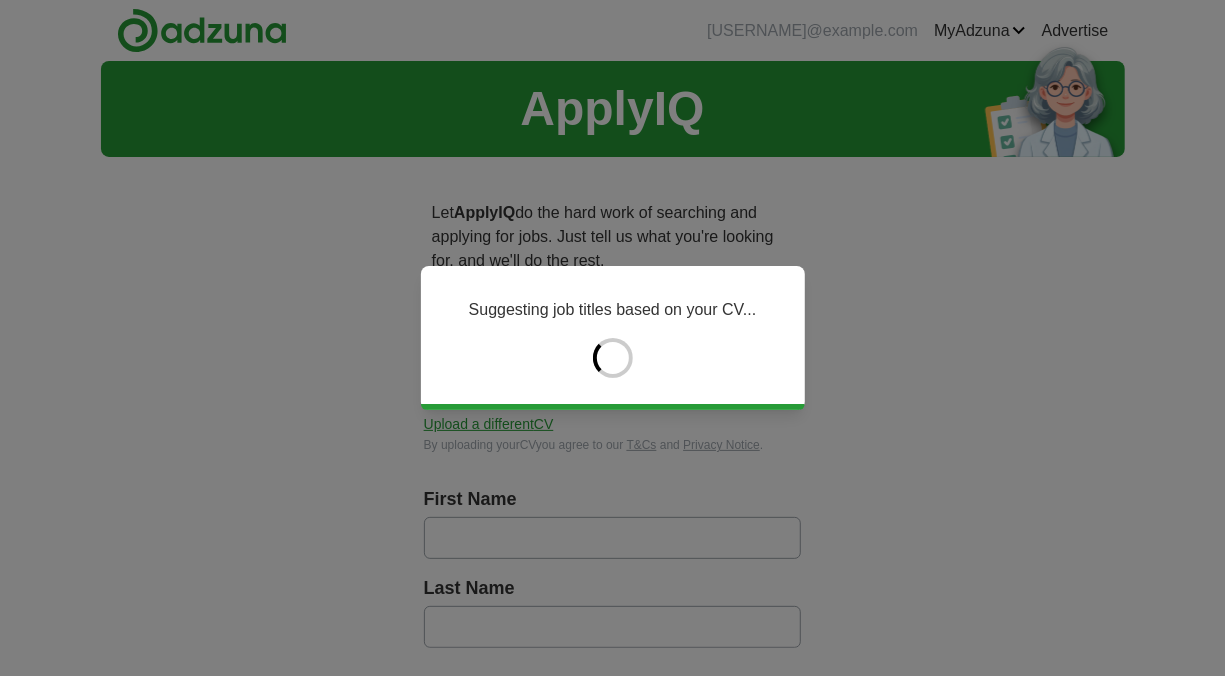 type on "******" 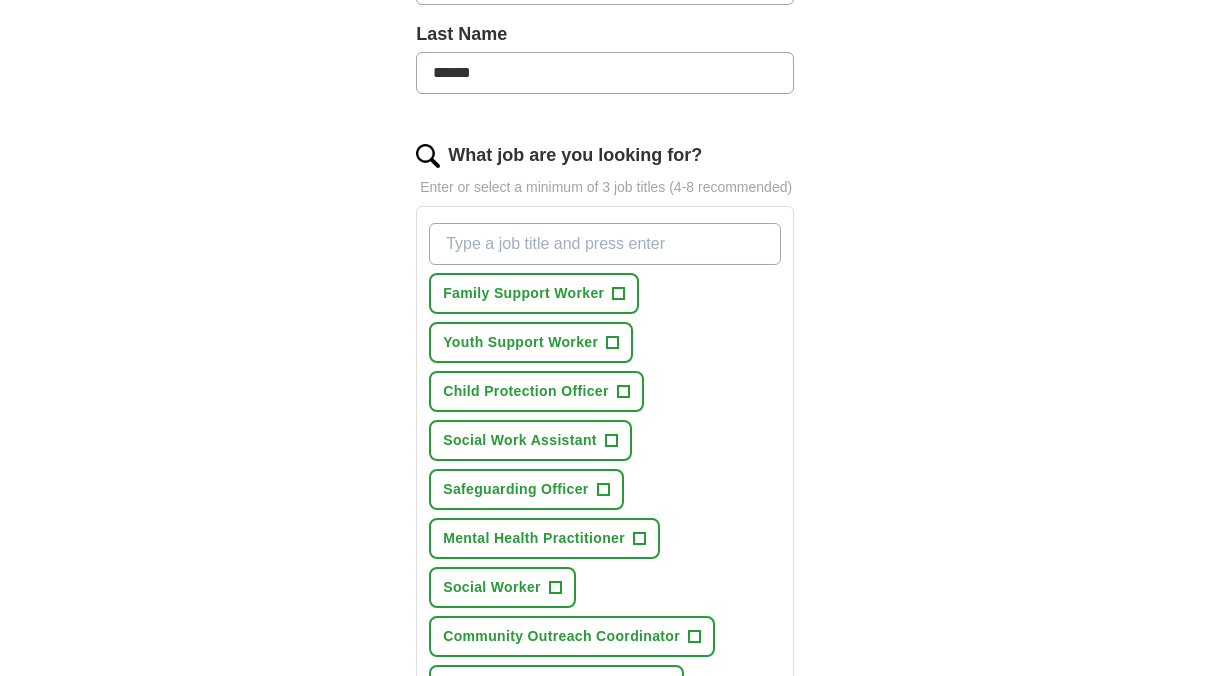scroll, scrollTop: 600, scrollLeft: 0, axis: vertical 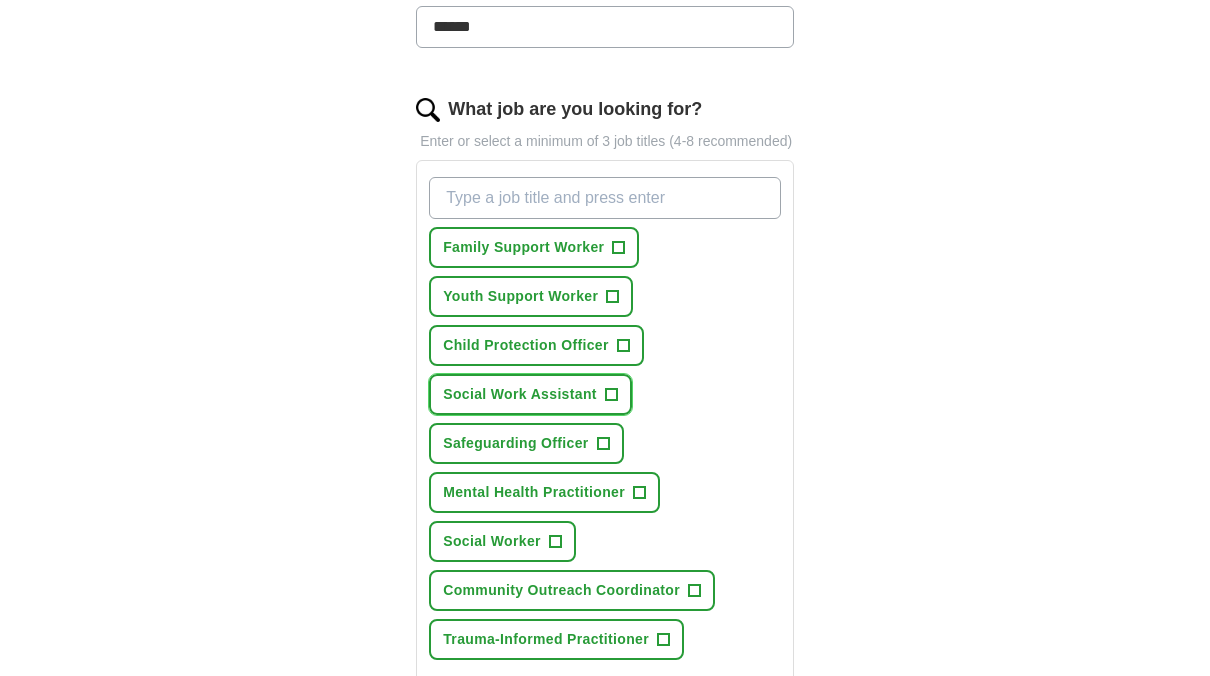 click on "+" at bounding box center (611, 395) 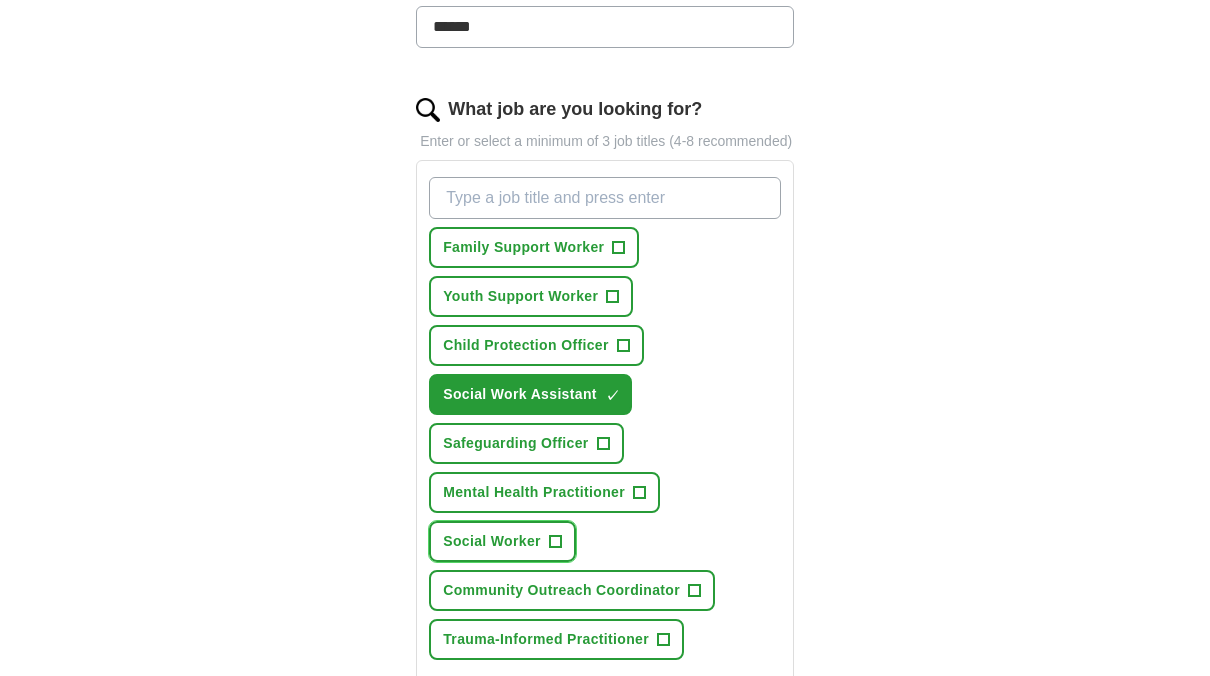 click on "+" at bounding box center (555, 542) 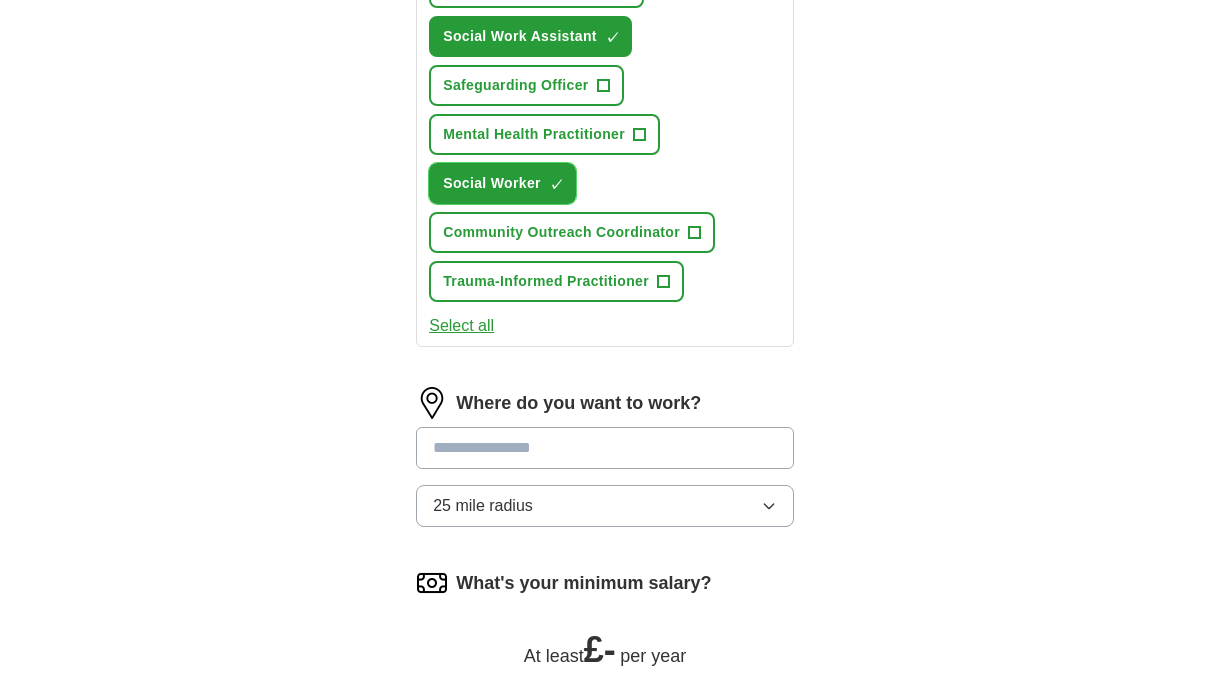 scroll, scrollTop: 1000, scrollLeft: 0, axis: vertical 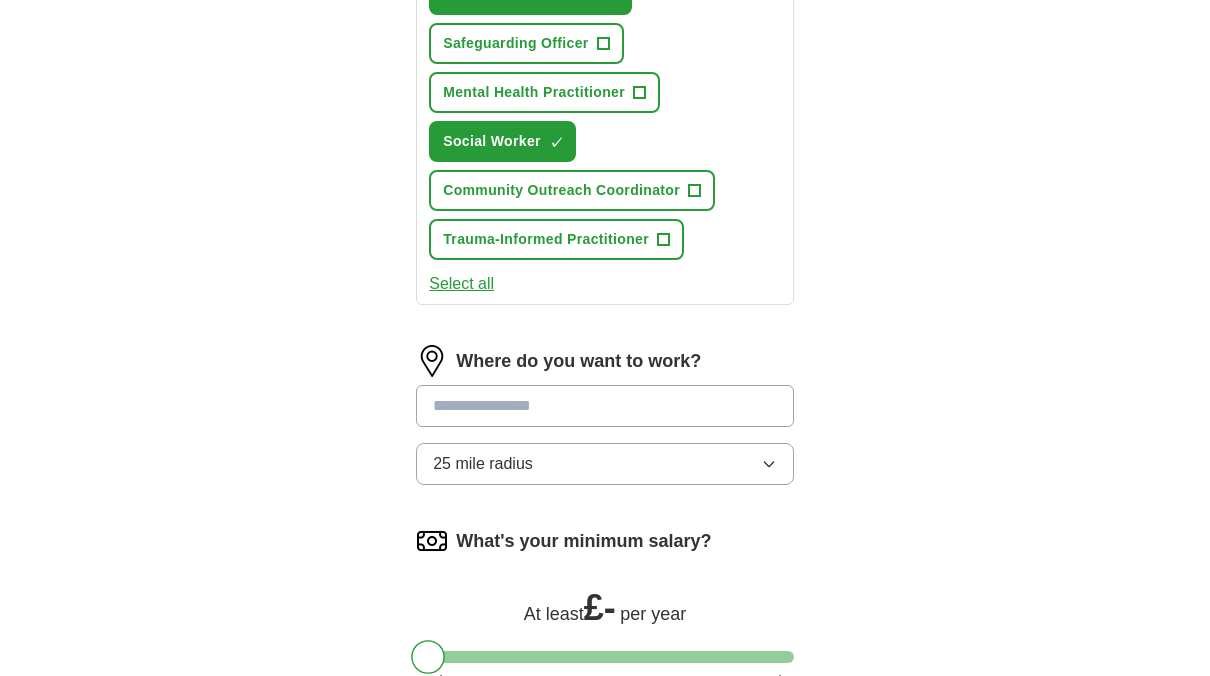 click at bounding box center (605, 406) 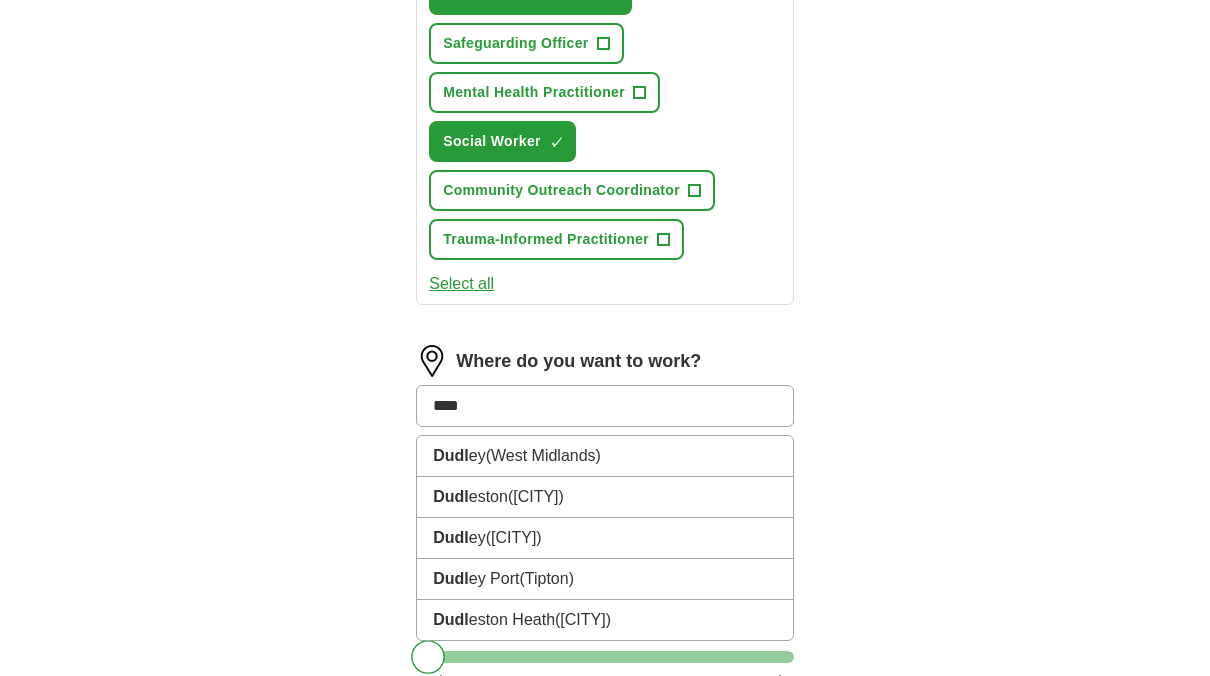 type on "*****" 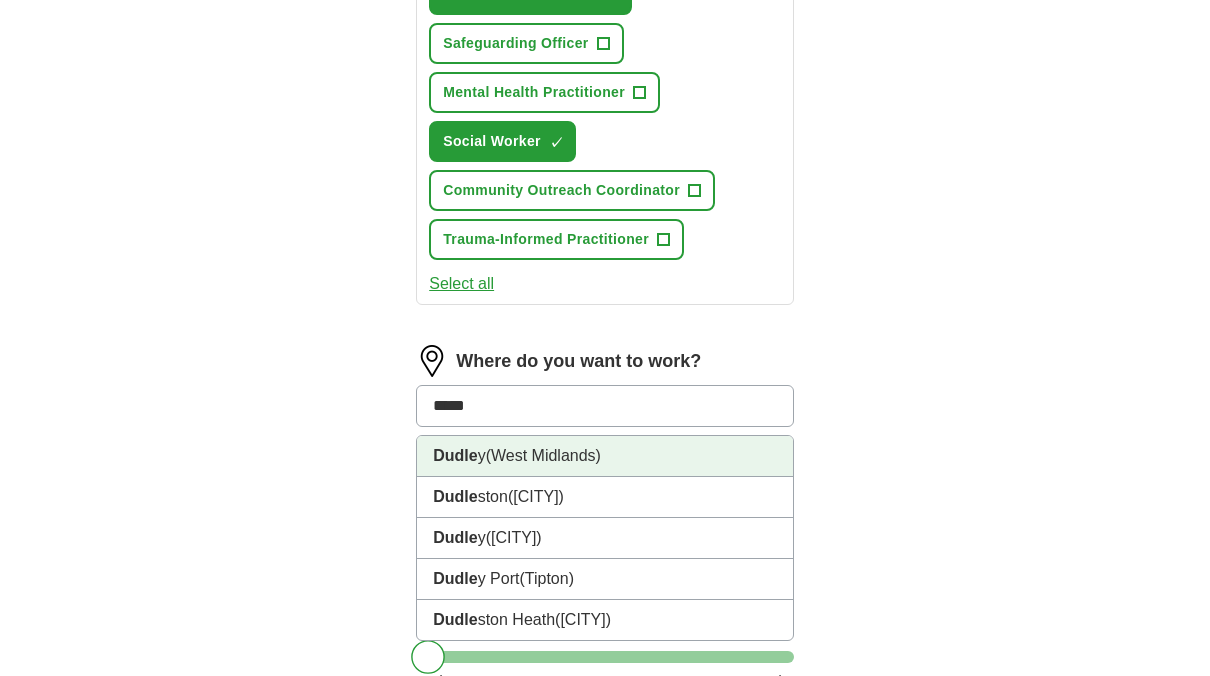 click on "(West Midlands)" at bounding box center [543, 455] 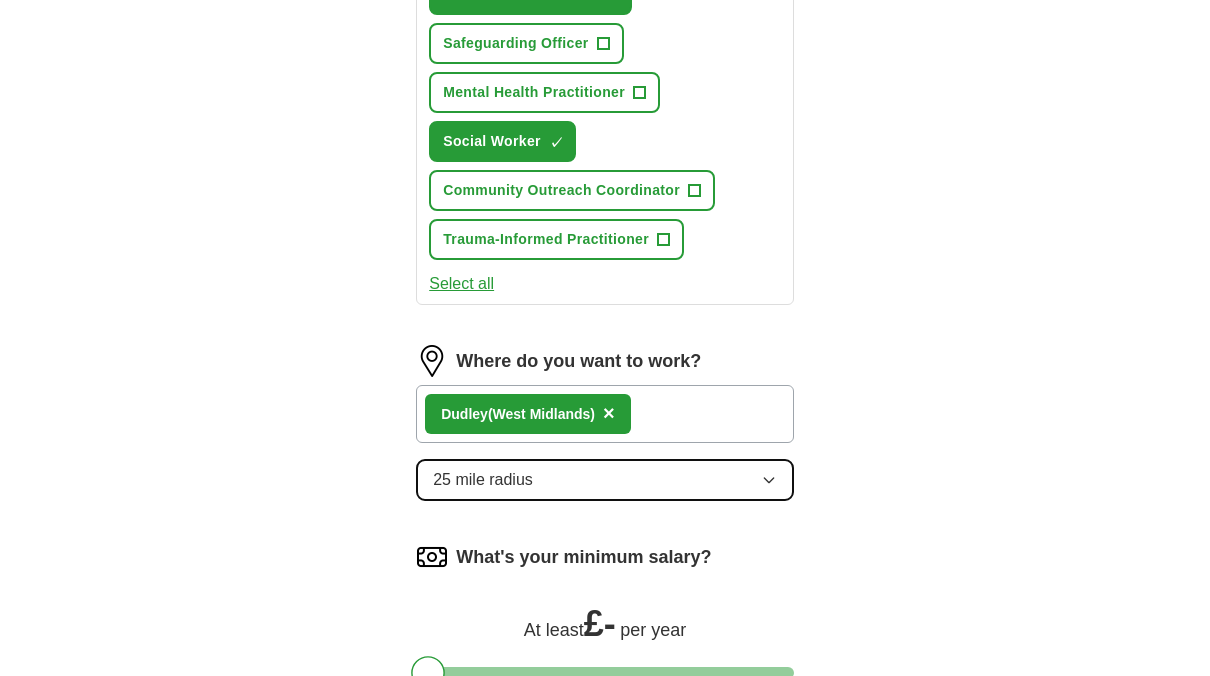 click on "25 mile radius" at bounding box center [483, 480] 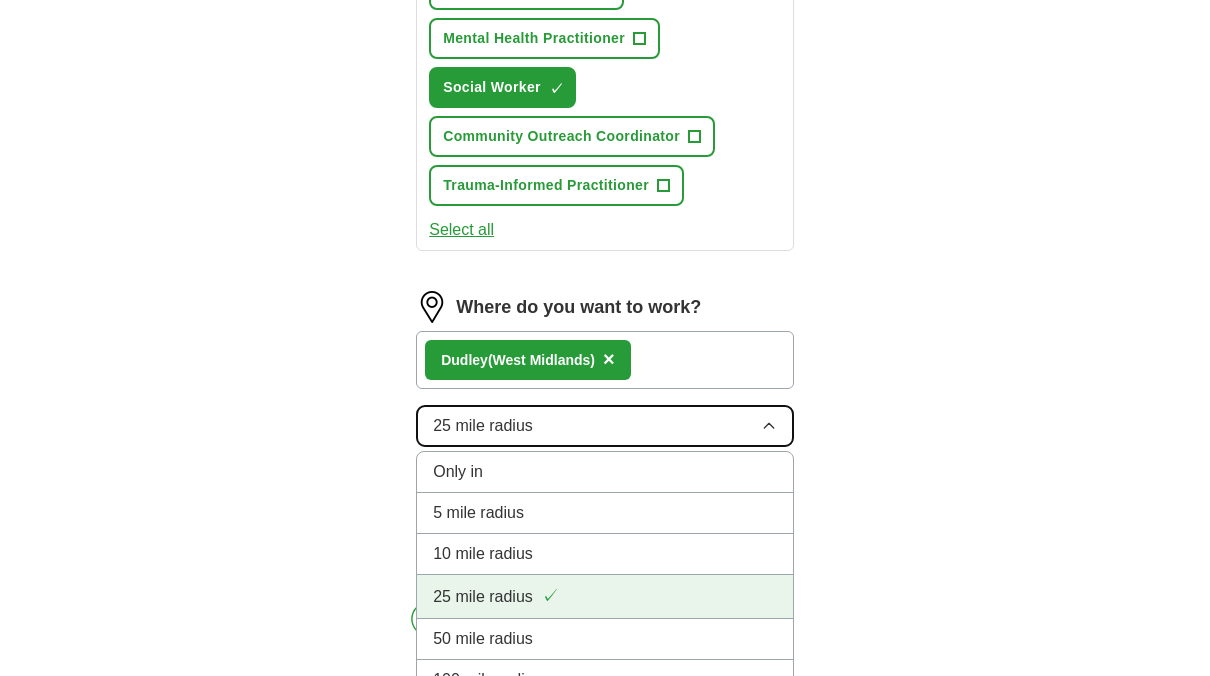 scroll, scrollTop: 1100, scrollLeft: 0, axis: vertical 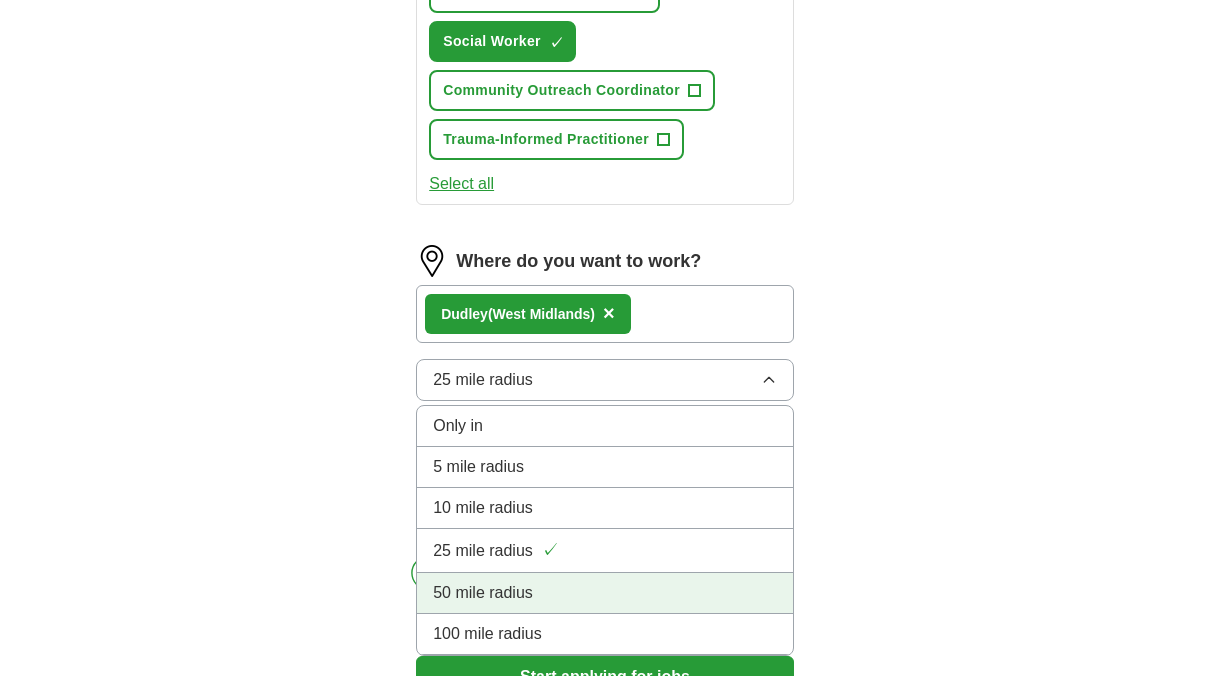 click on "50 mile radius" at bounding box center [605, 593] 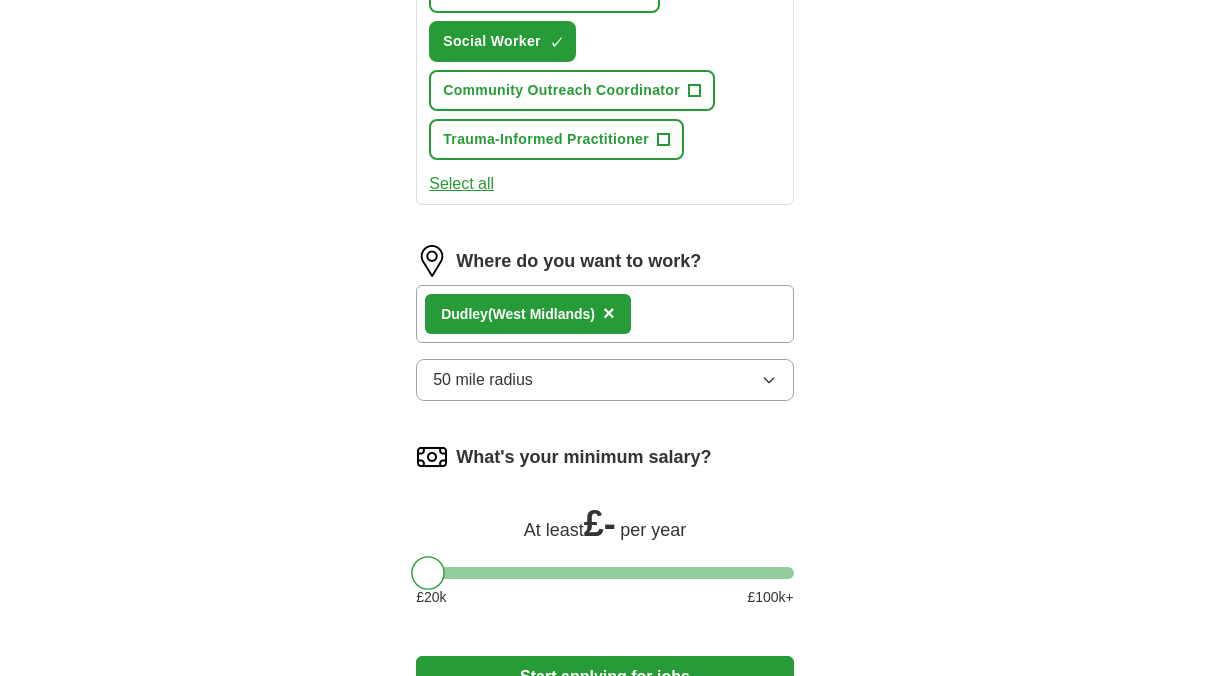 scroll, scrollTop: 1200, scrollLeft: 0, axis: vertical 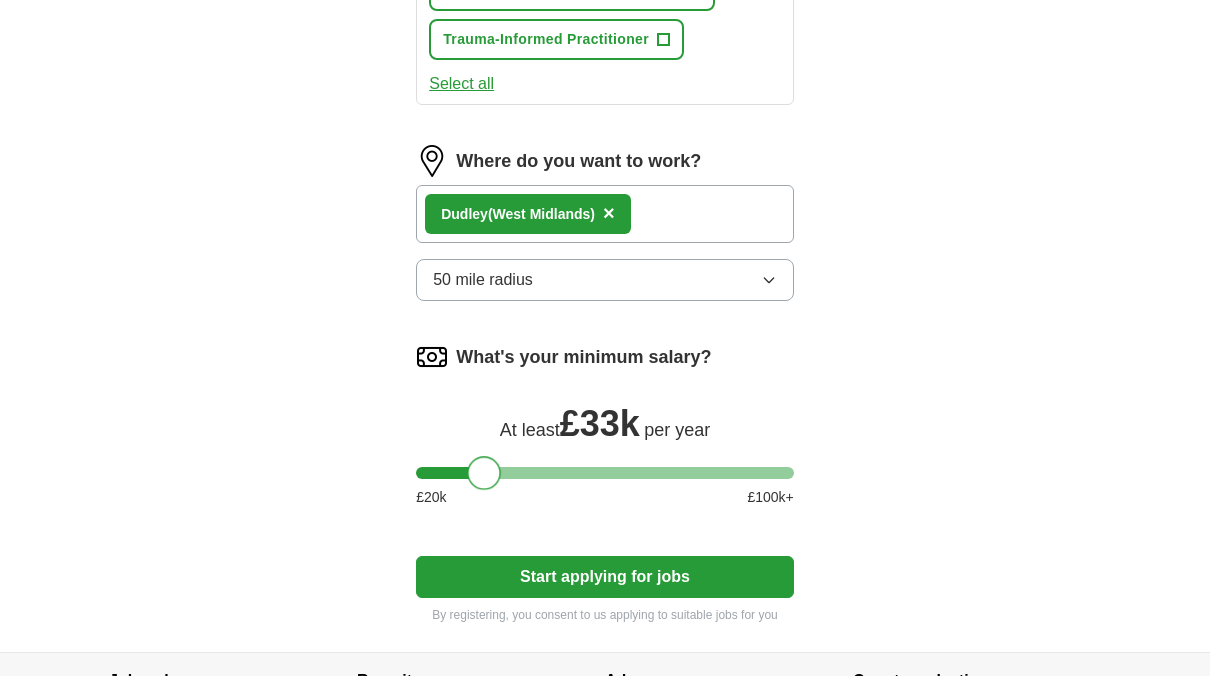 drag, startPoint x: 424, startPoint y: 478, endPoint x: 480, endPoint y: 471, distance: 56.435802 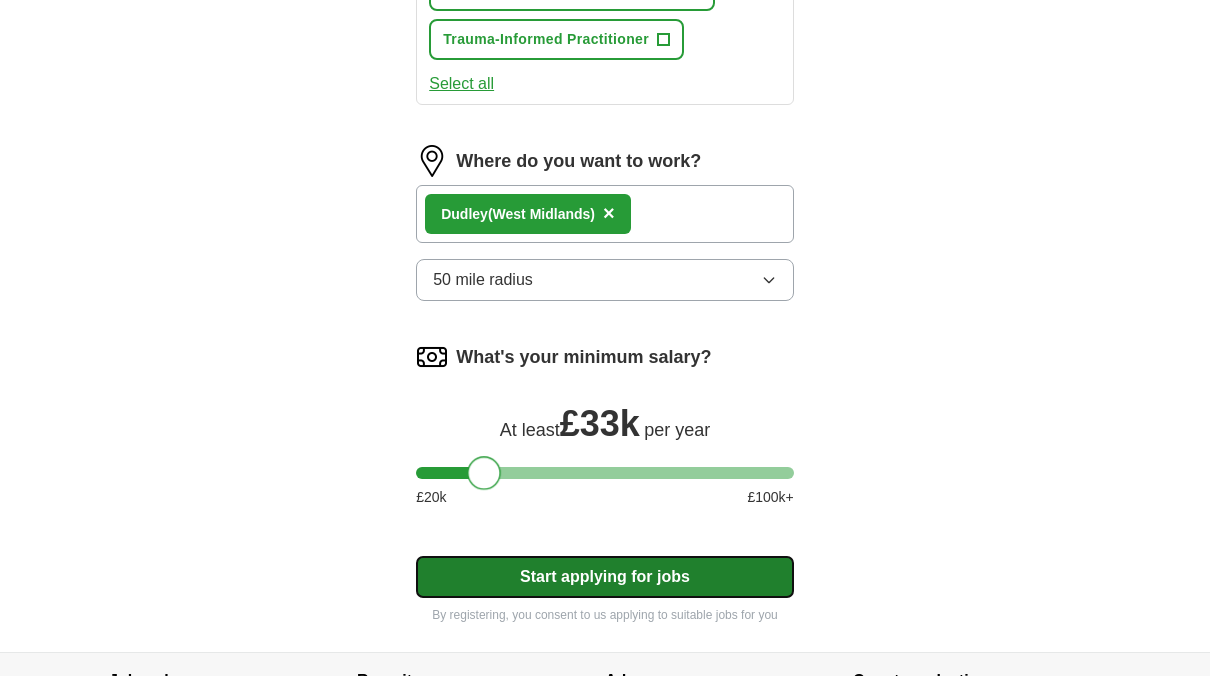 click on "Start applying for jobs" at bounding box center (605, 577) 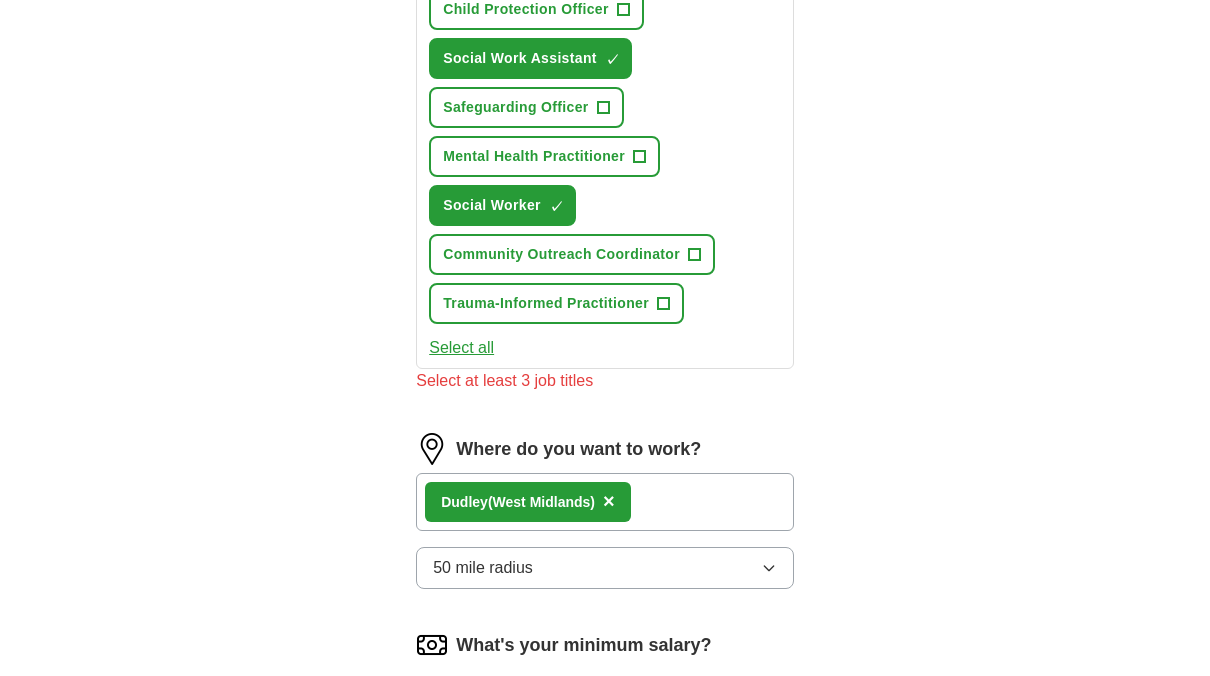 scroll, scrollTop: 800, scrollLeft: 0, axis: vertical 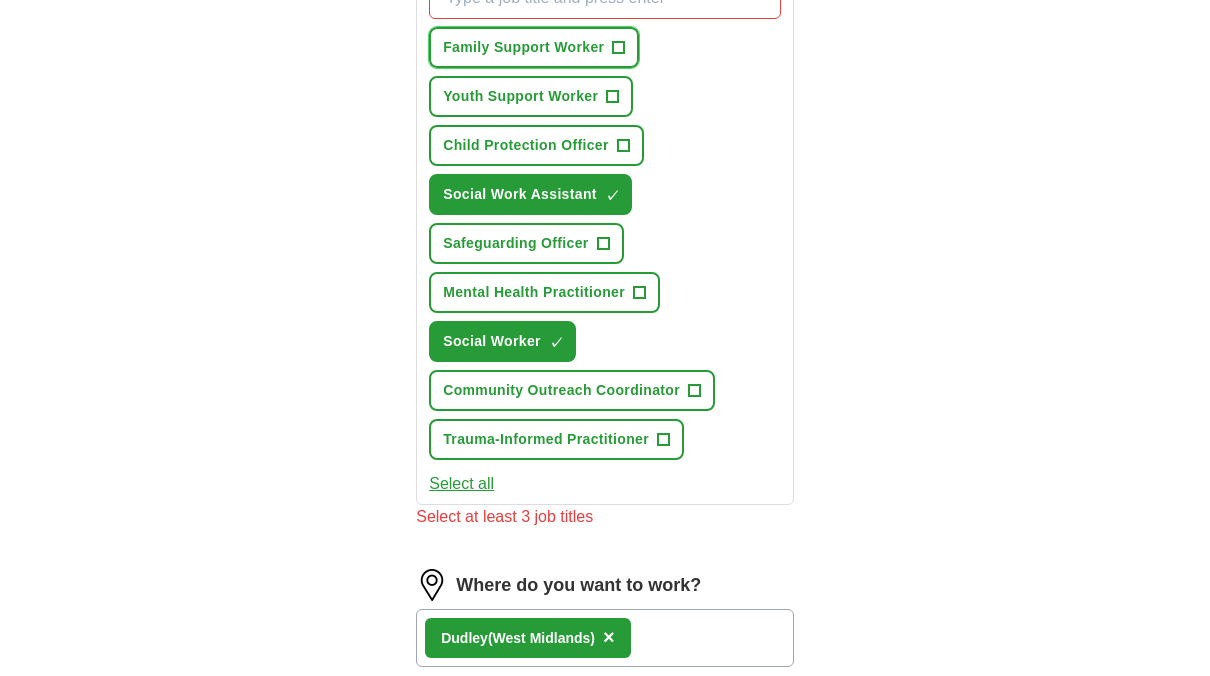 click on "+" at bounding box center [619, 48] 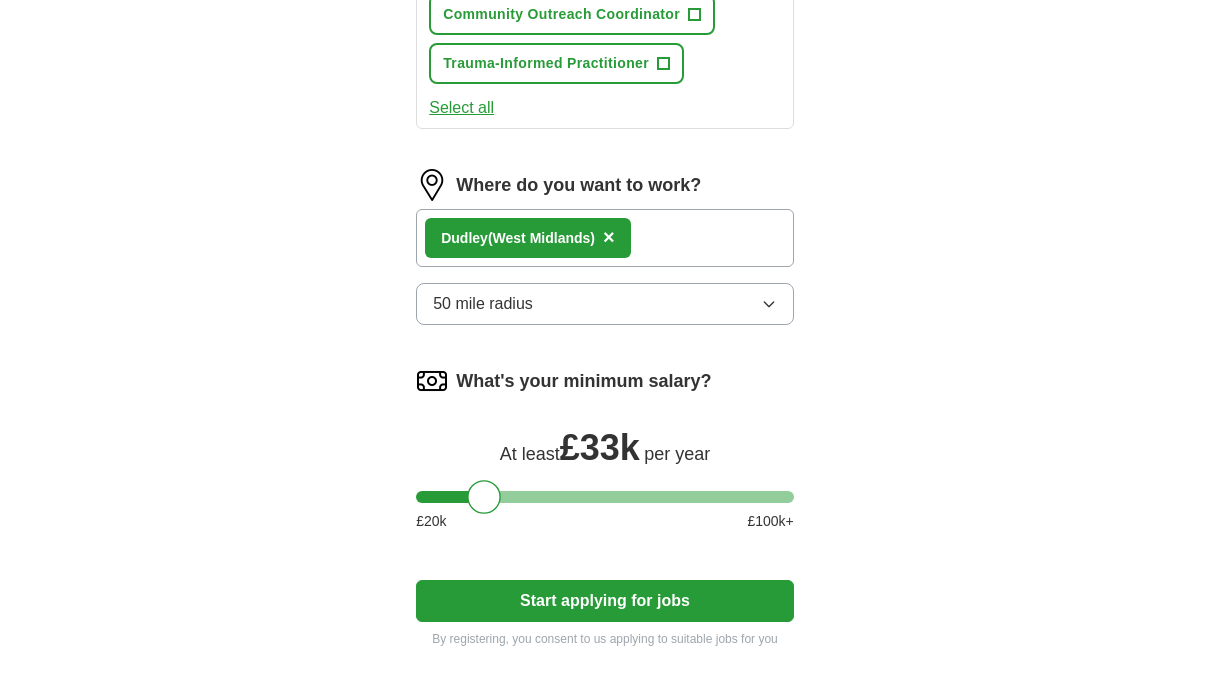 scroll, scrollTop: 1300, scrollLeft: 0, axis: vertical 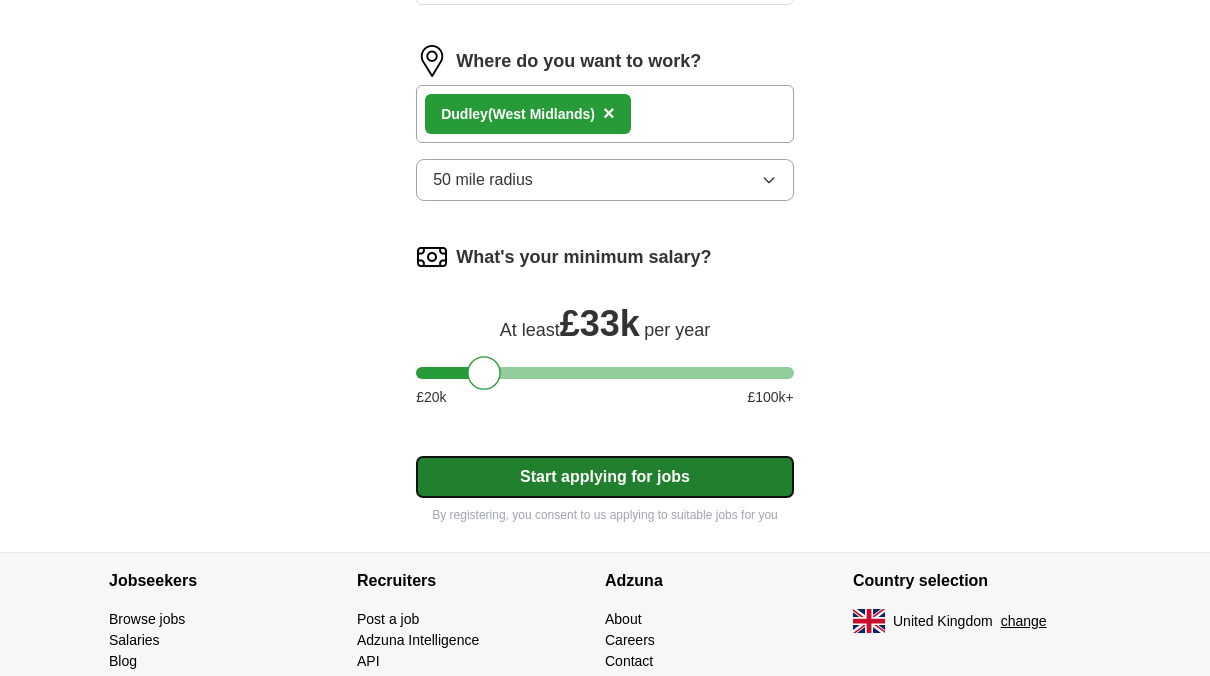 click on "Start applying for jobs" at bounding box center [605, 477] 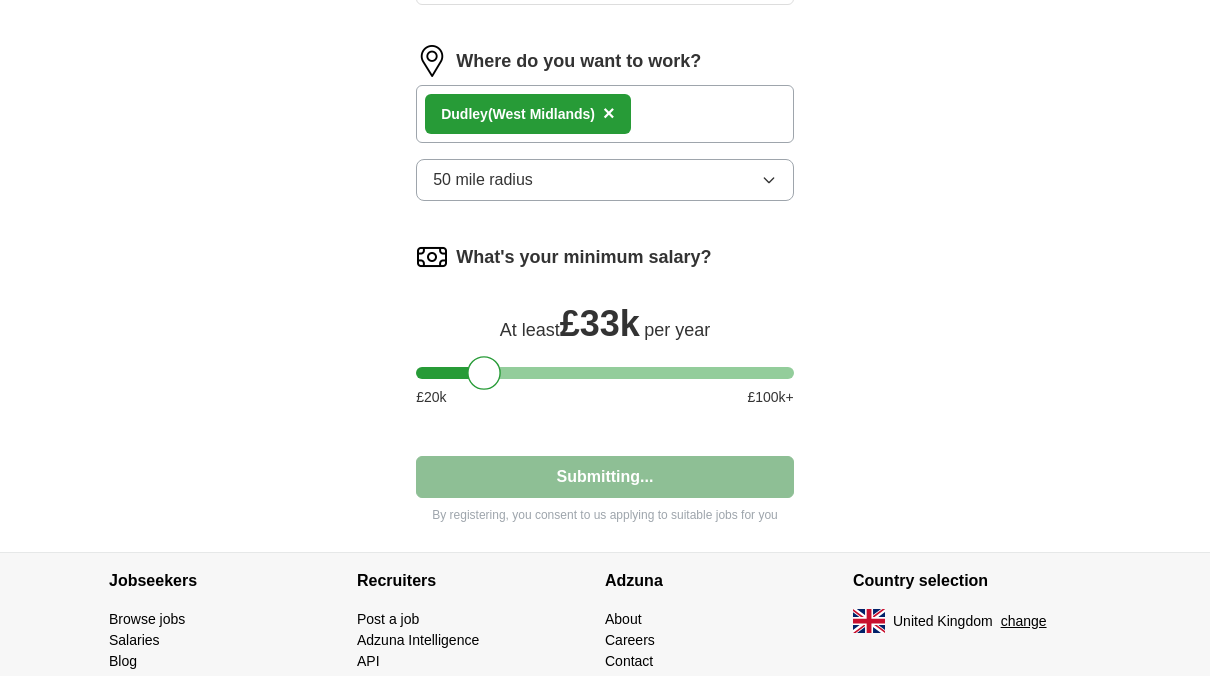 select on "**" 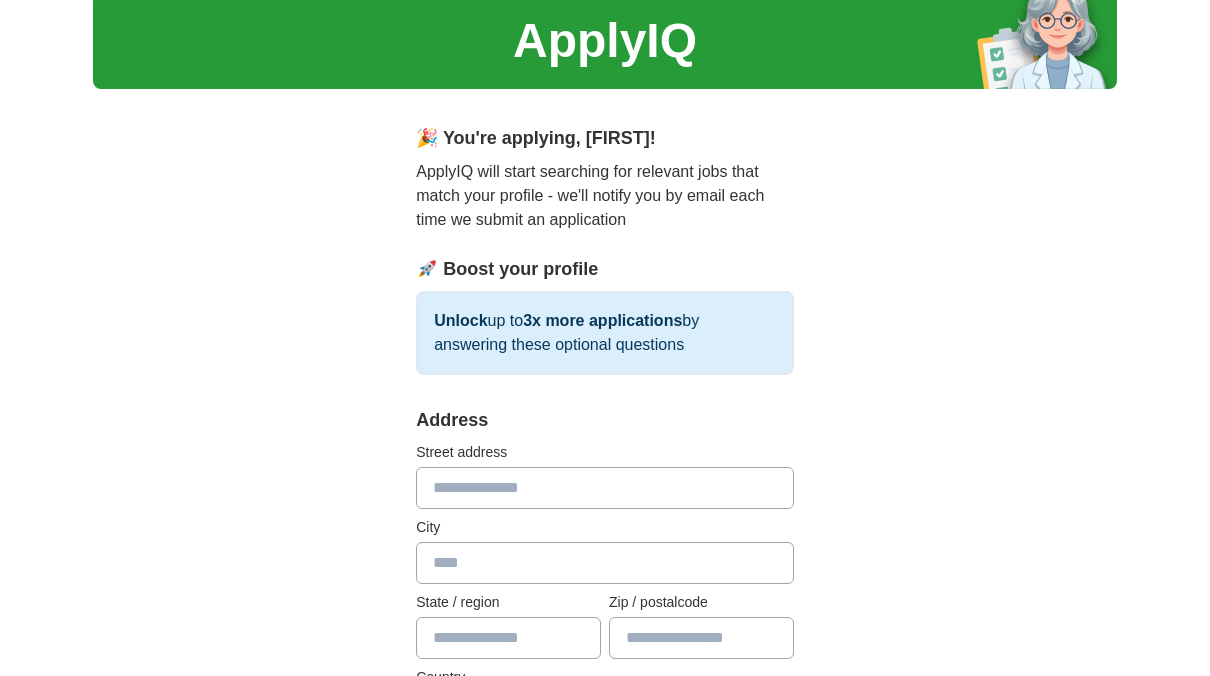 scroll, scrollTop: 100, scrollLeft: 0, axis: vertical 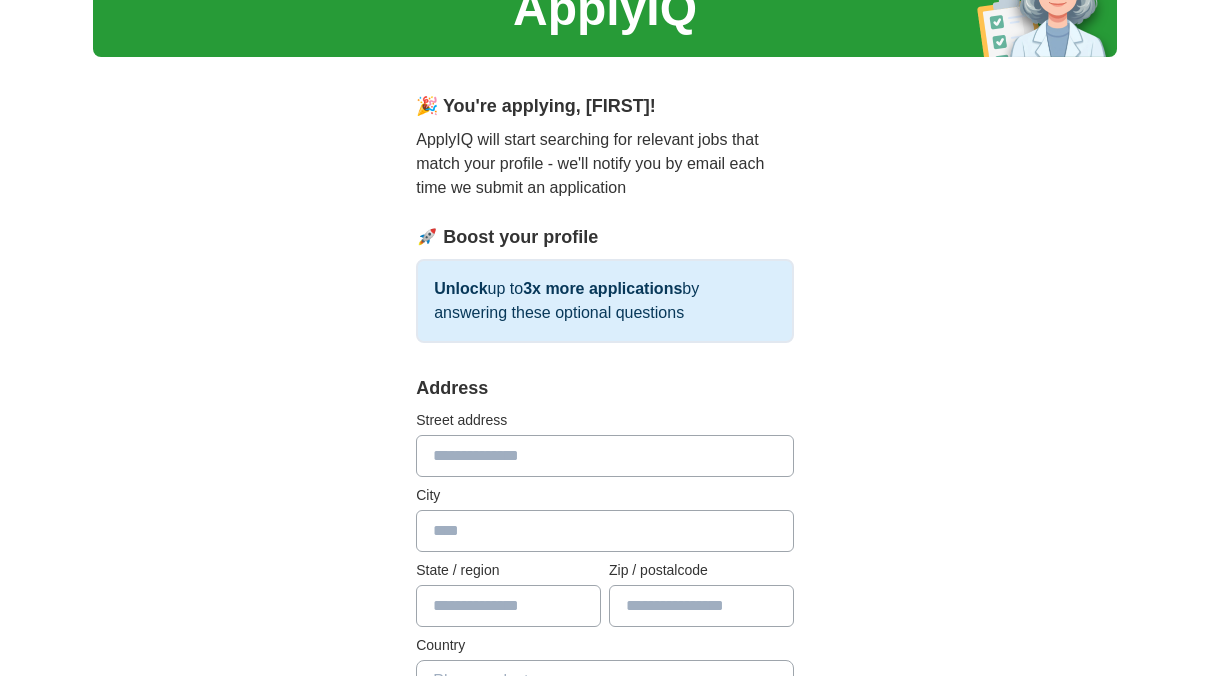 click at bounding box center [605, 456] 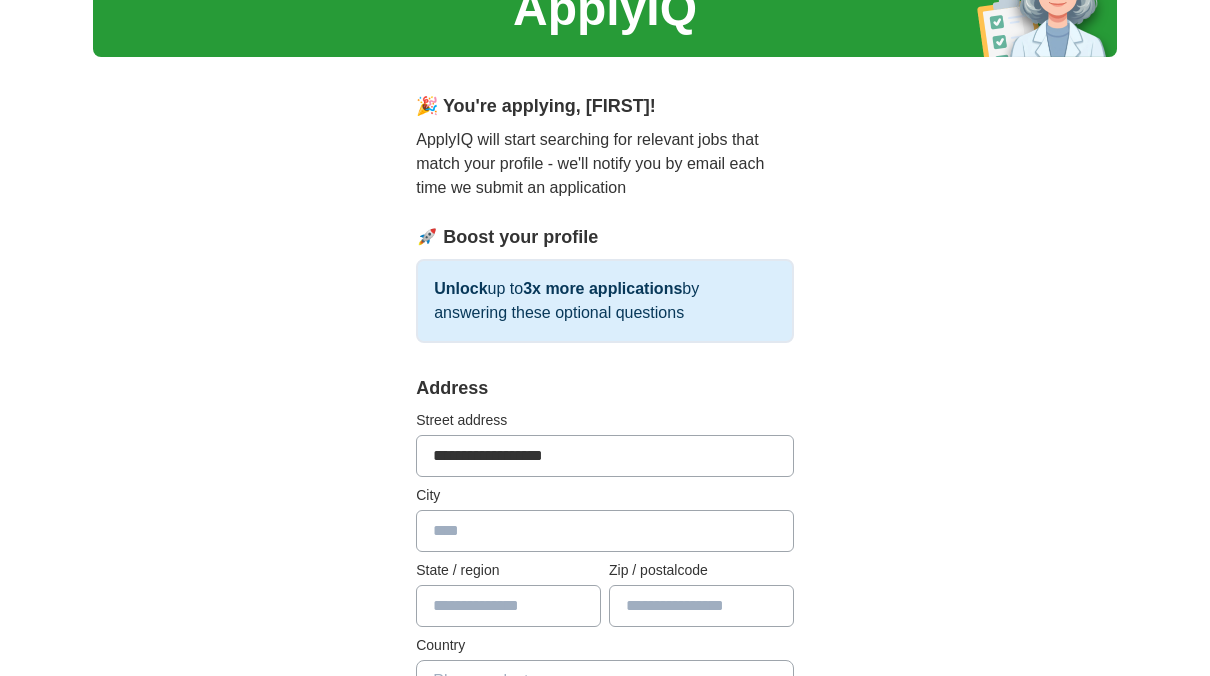 type on "******" 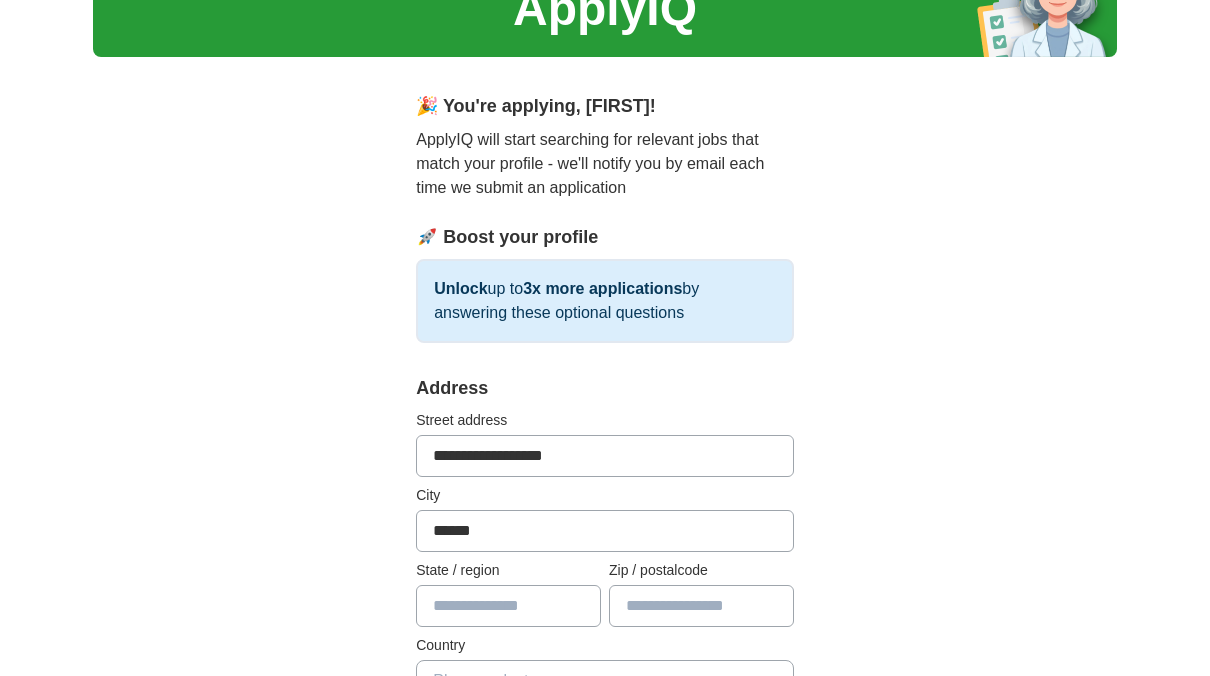 type on "**********" 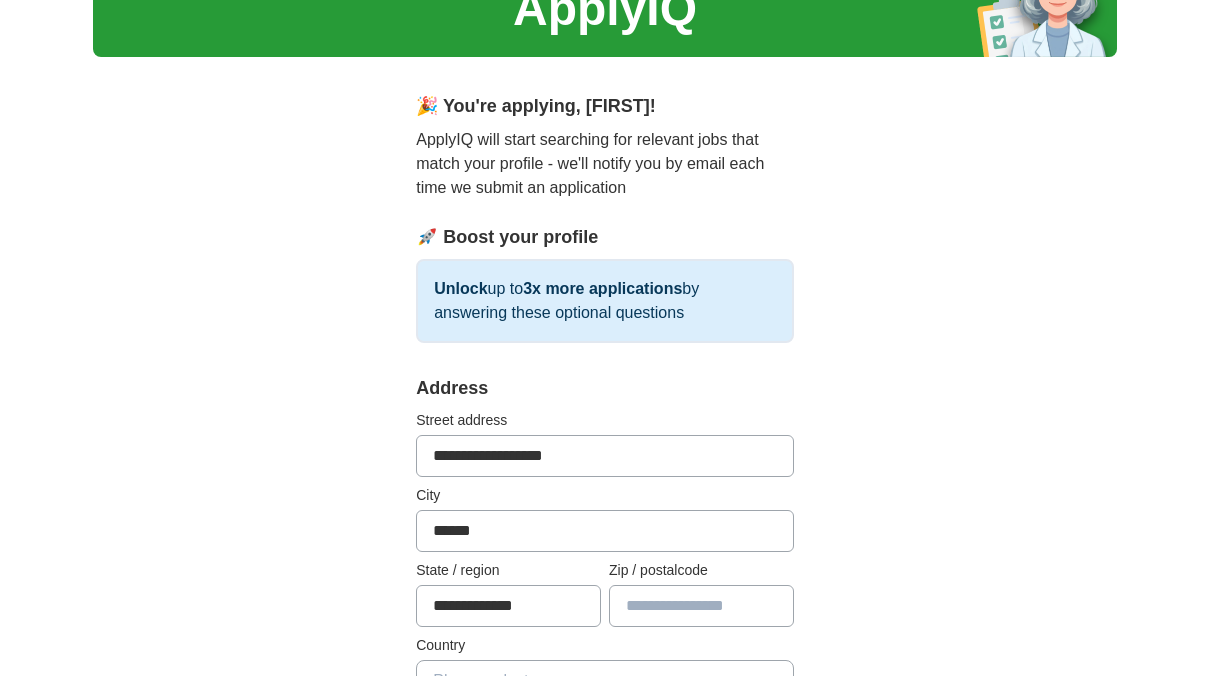 type on "******" 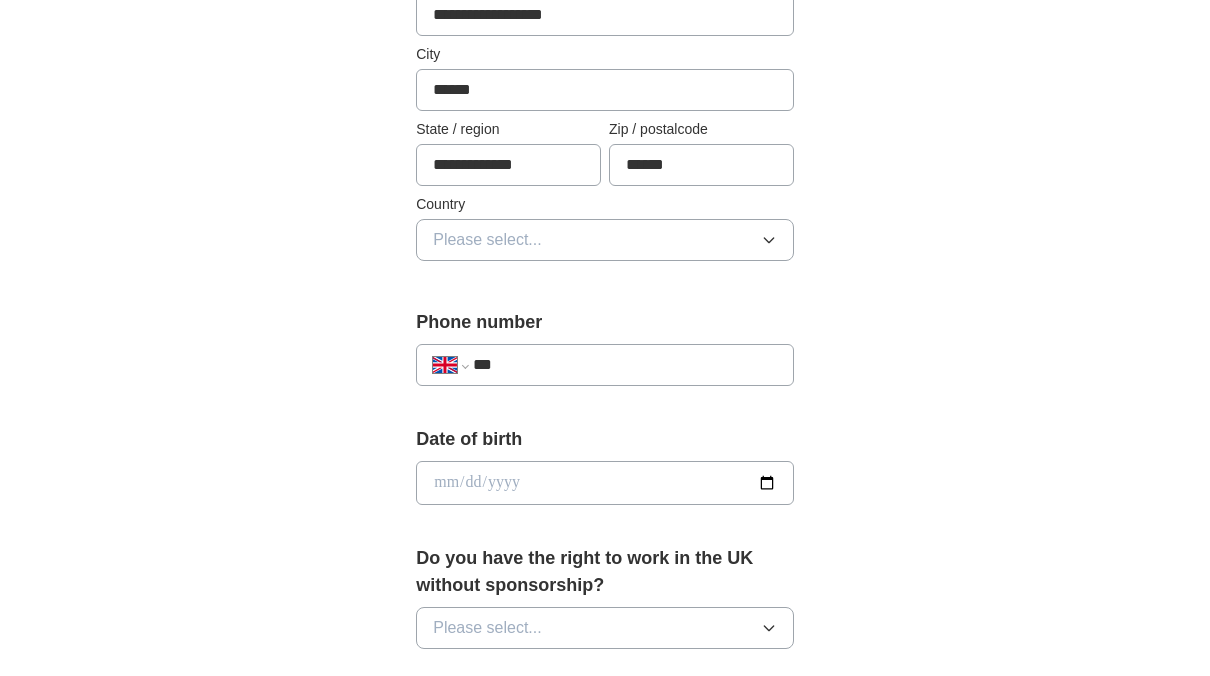 scroll, scrollTop: 600, scrollLeft: 0, axis: vertical 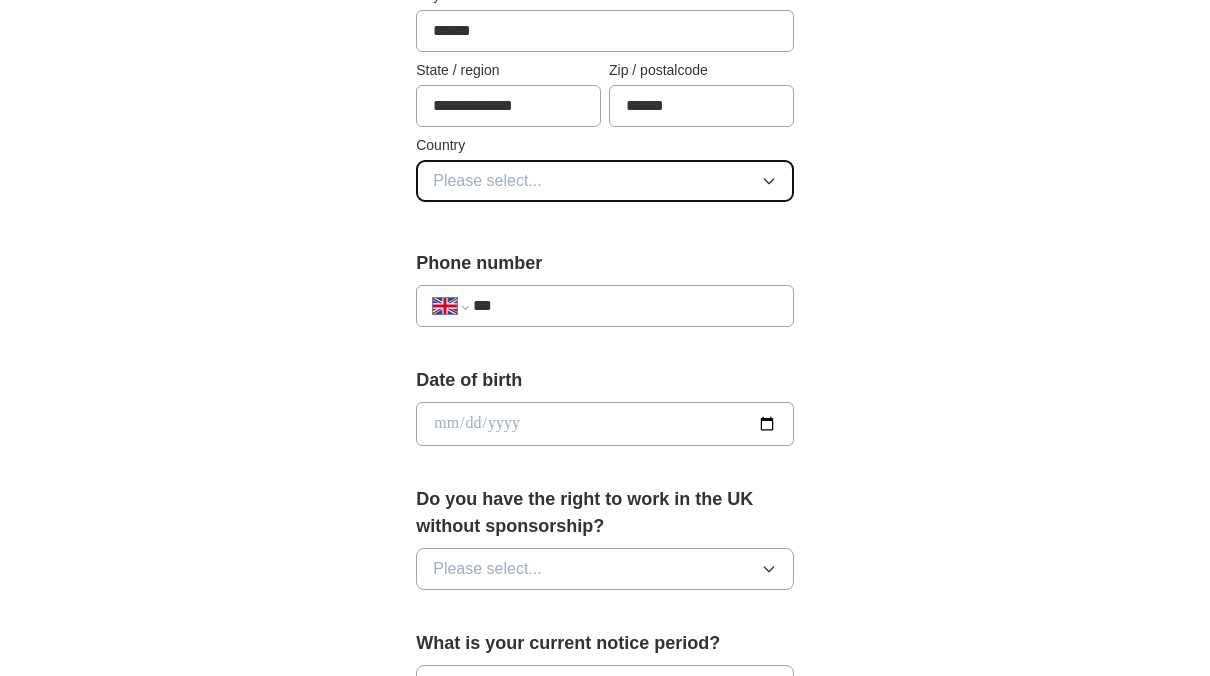 click on "Please select..." at bounding box center (605, 181) 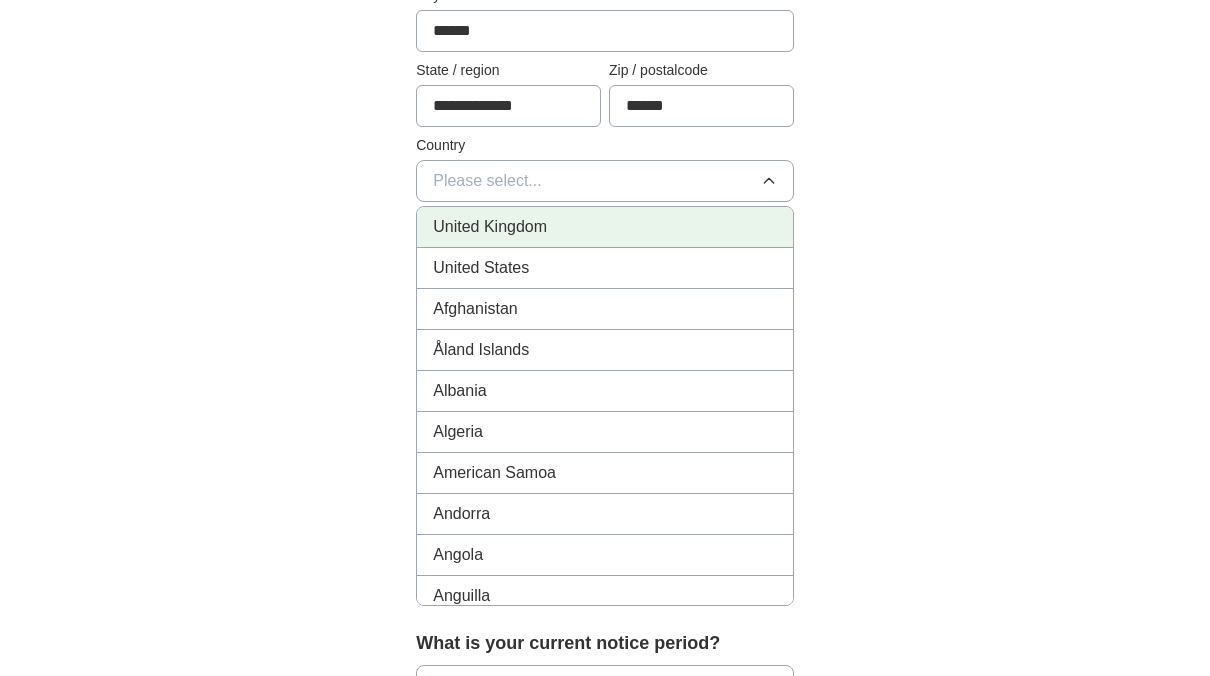 click on "United Kingdom" at bounding box center (605, 227) 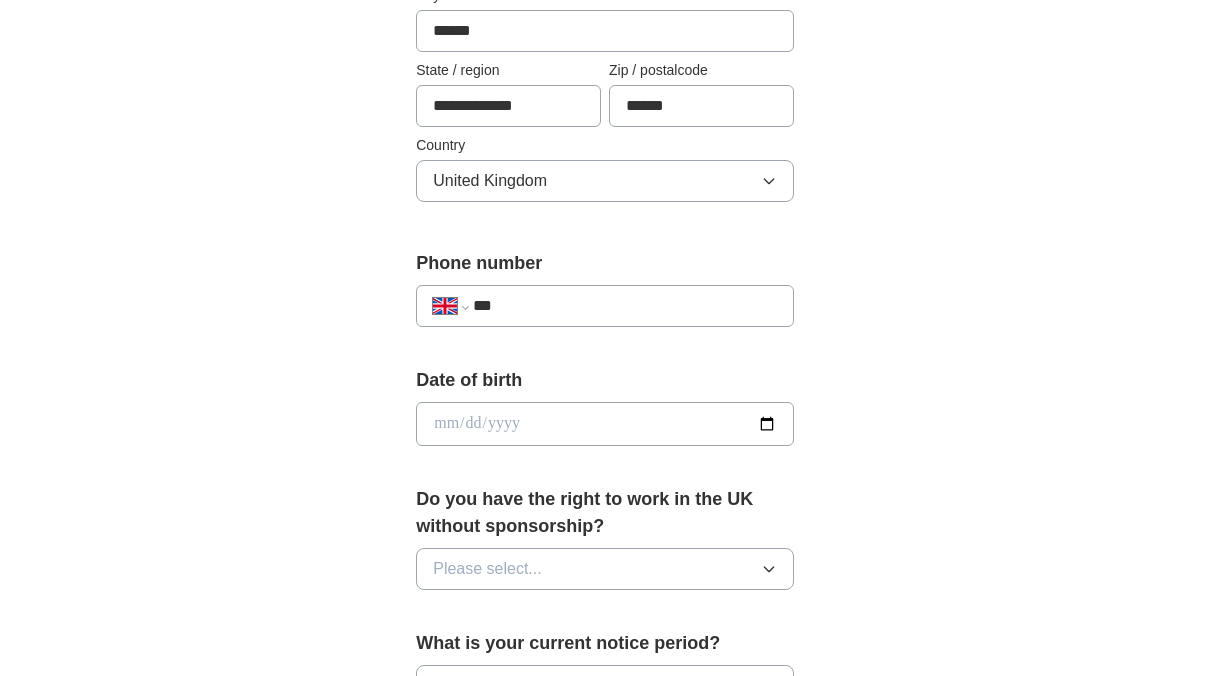 click on "***" at bounding box center [625, 306] 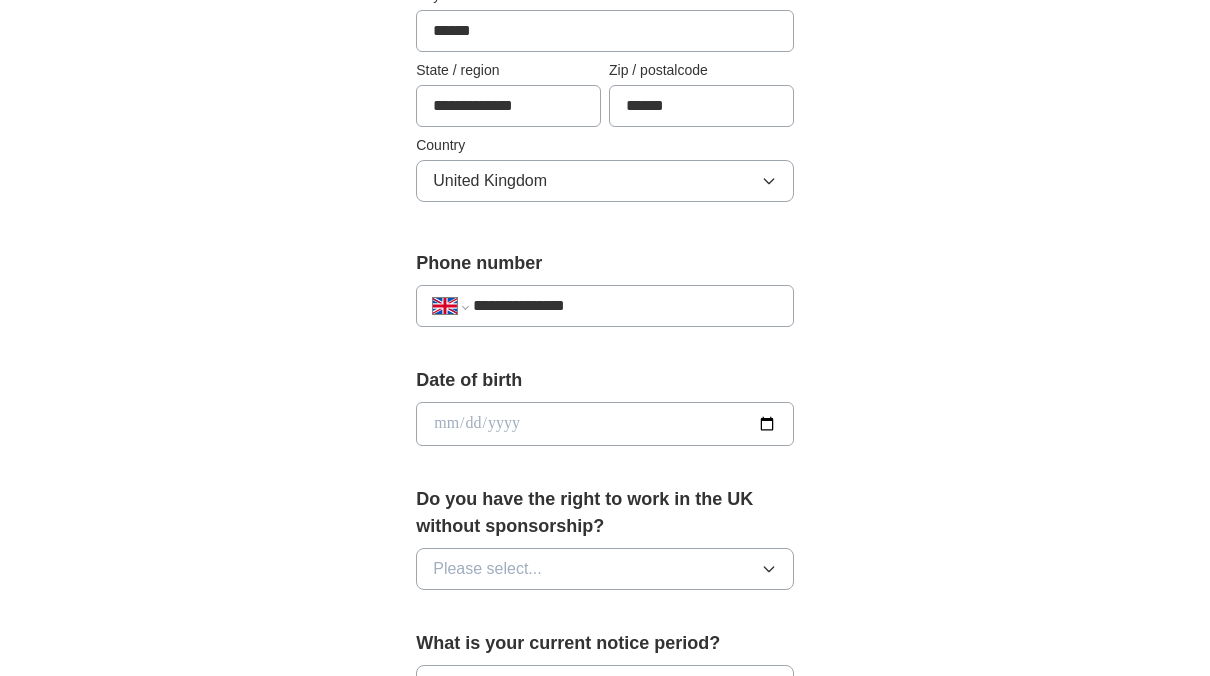 click at bounding box center (605, 424) 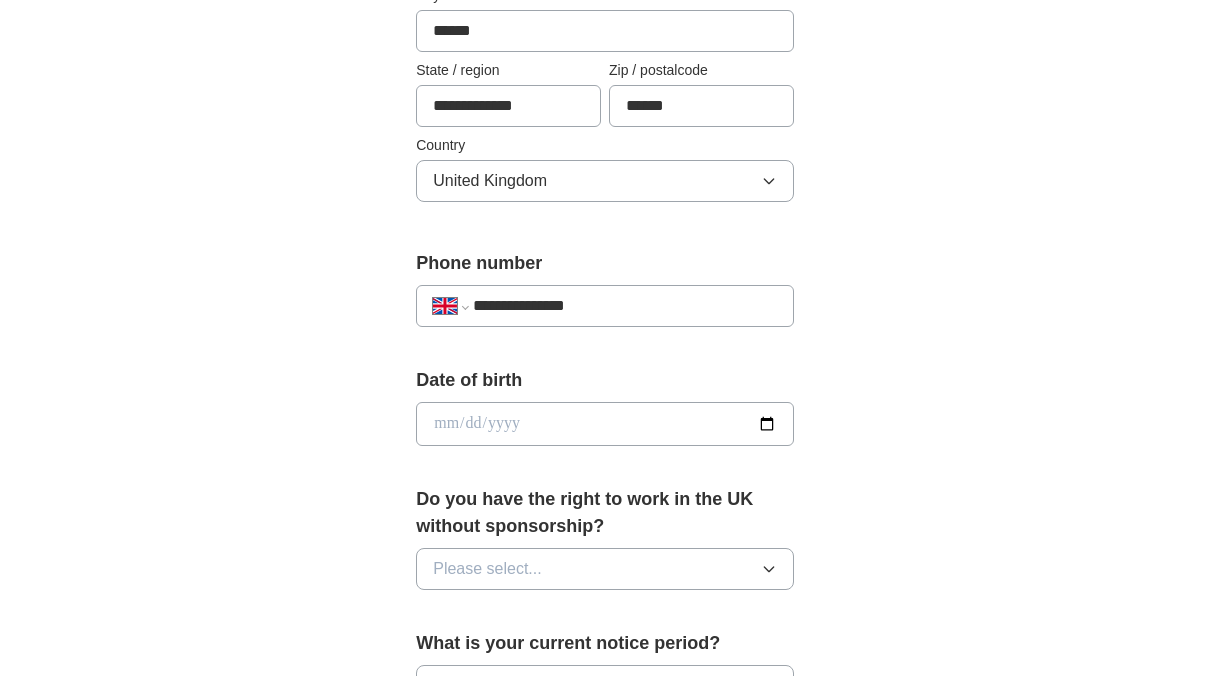 click at bounding box center [605, 424] 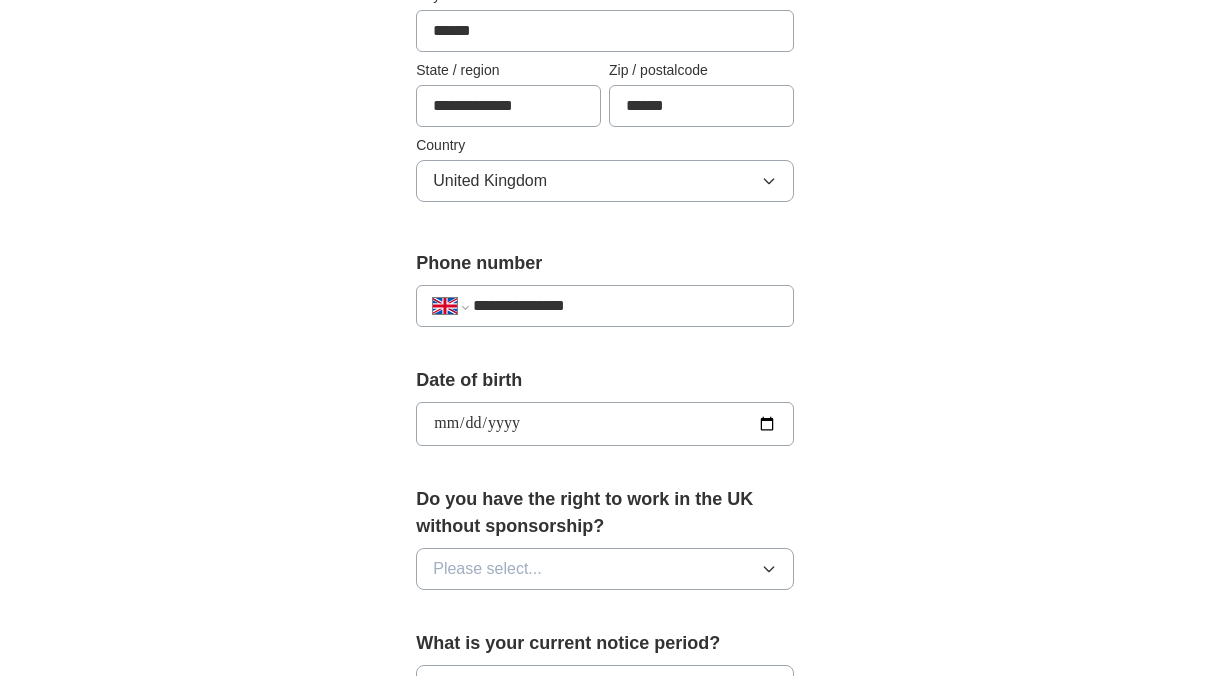 type on "**********" 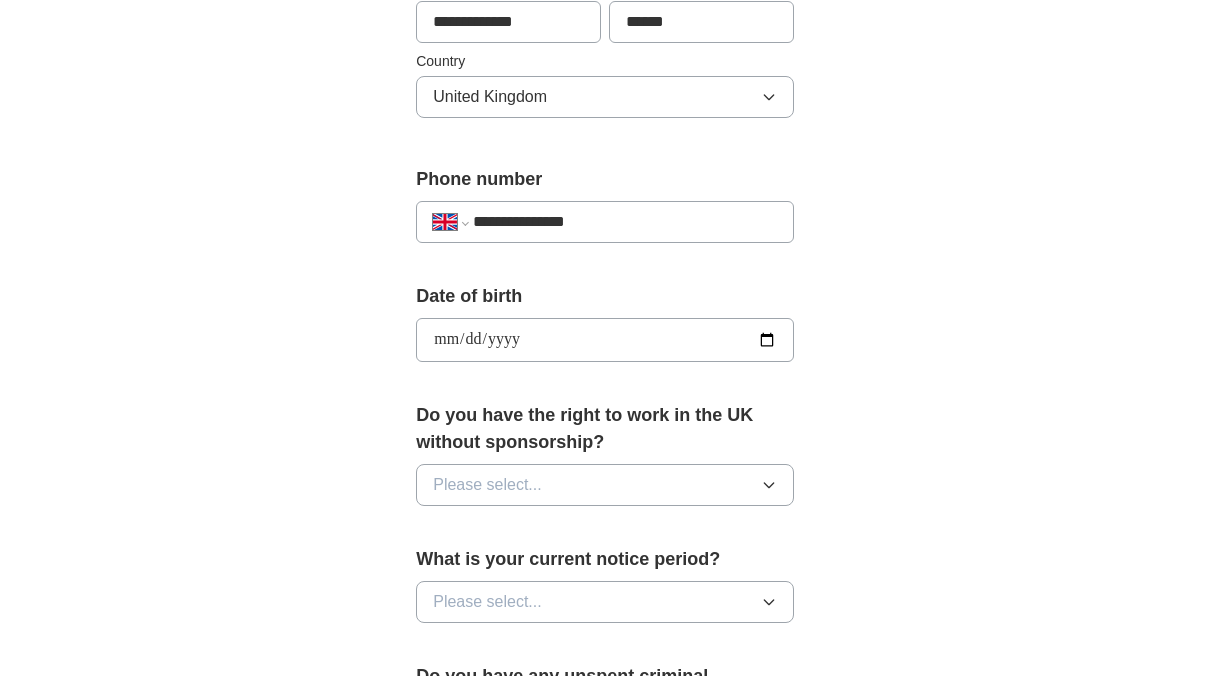 scroll, scrollTop: 800, scrollLeft: 0, axis: vertical 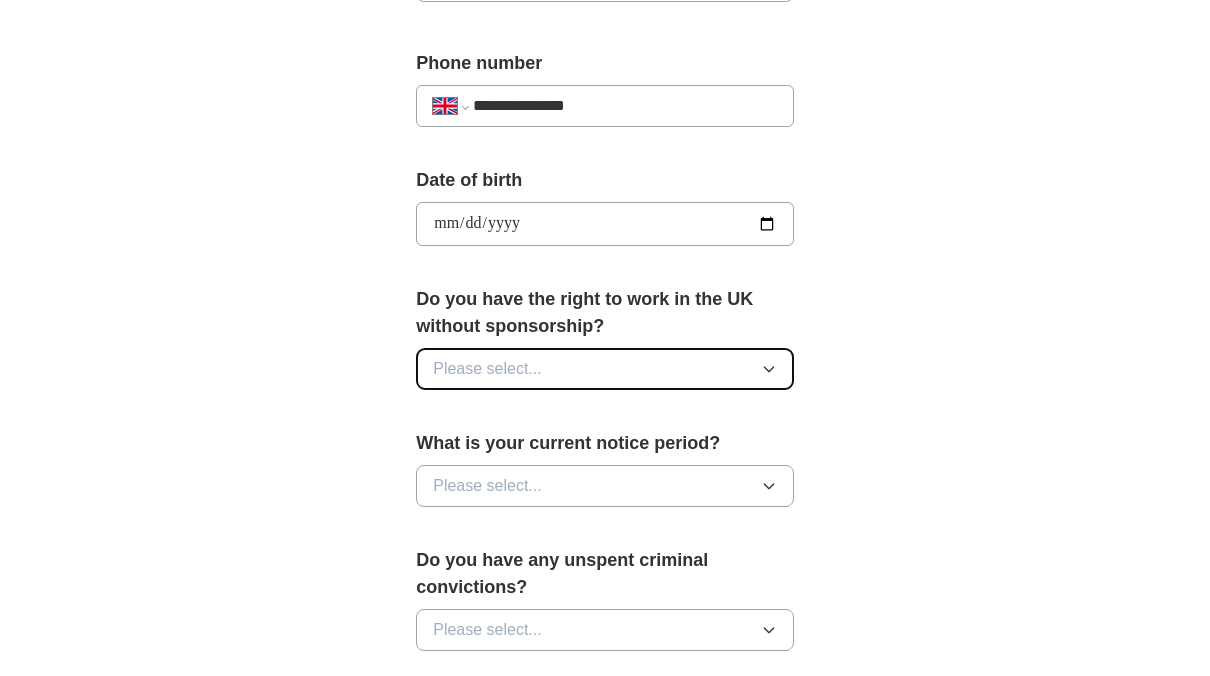 click on "Please select..." at bounding box center (487, 369) 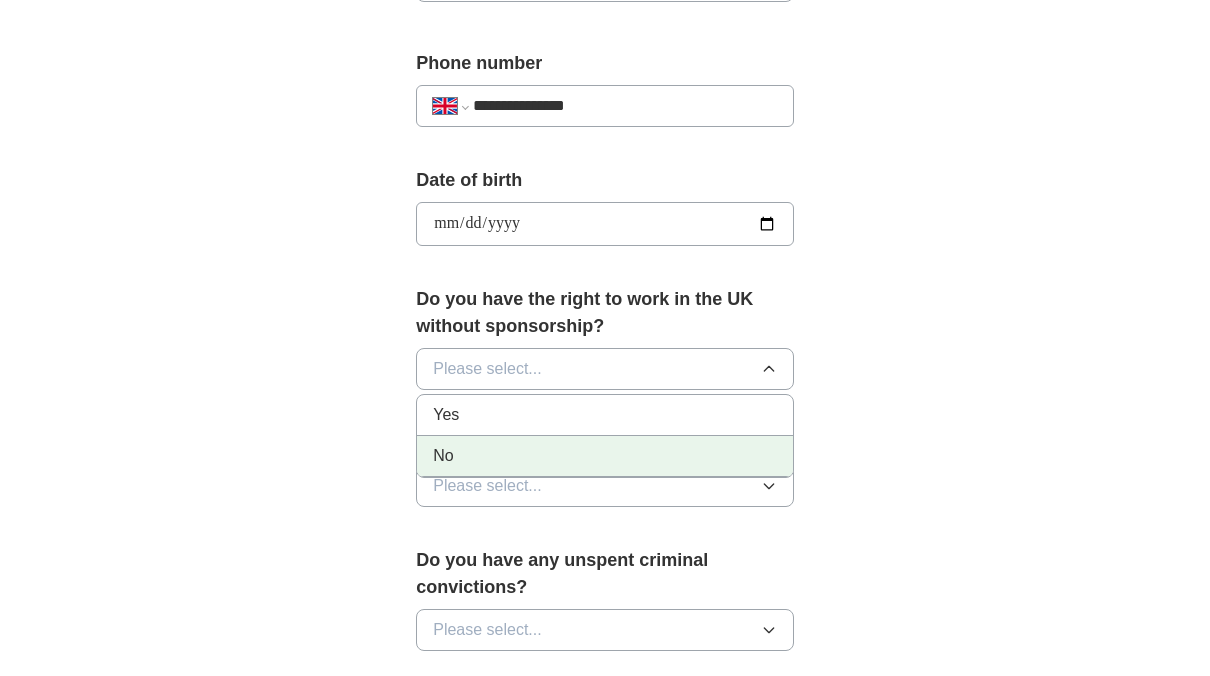 click on "No" at bounding box center [605, 456] 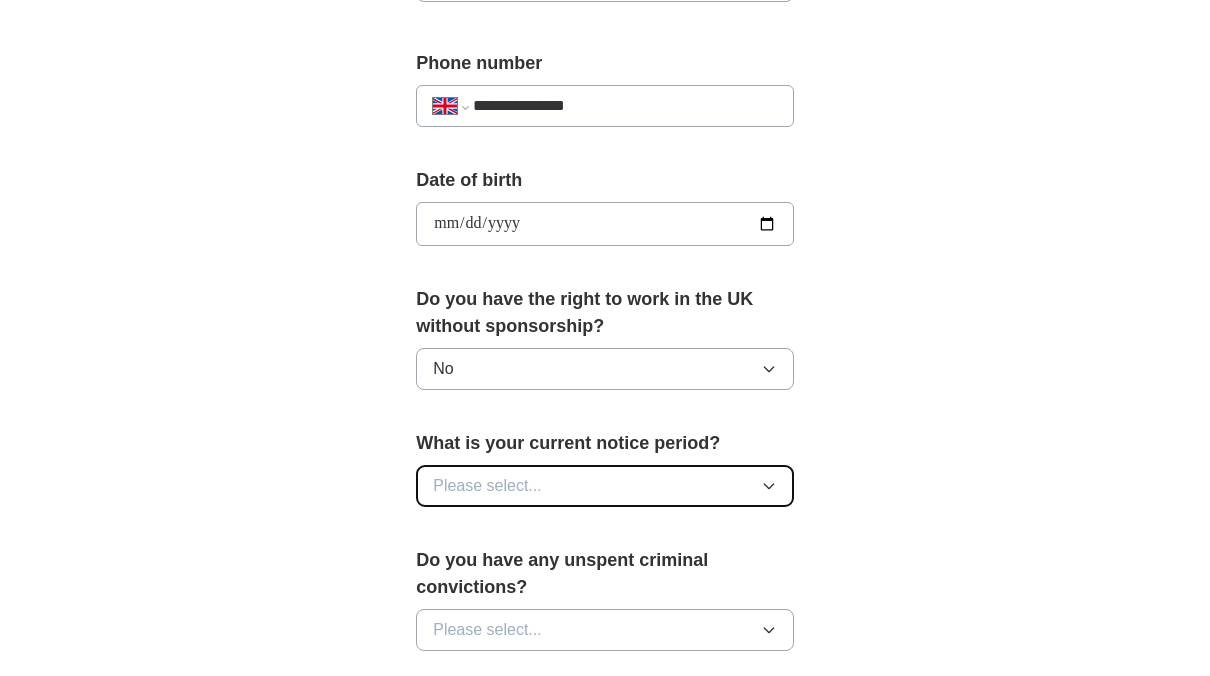 click on "Please select..." at bounding box center [605, 486] 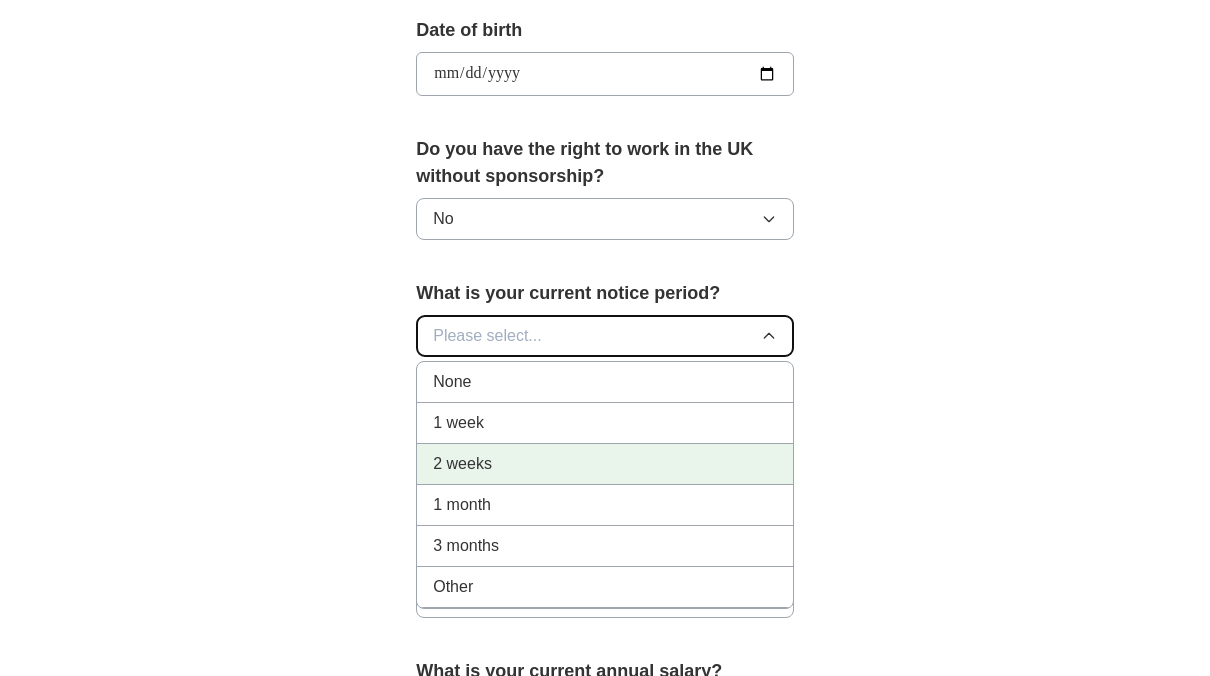scroll, scrollTop: 1000, scrollLeft: 0, axis: vertical 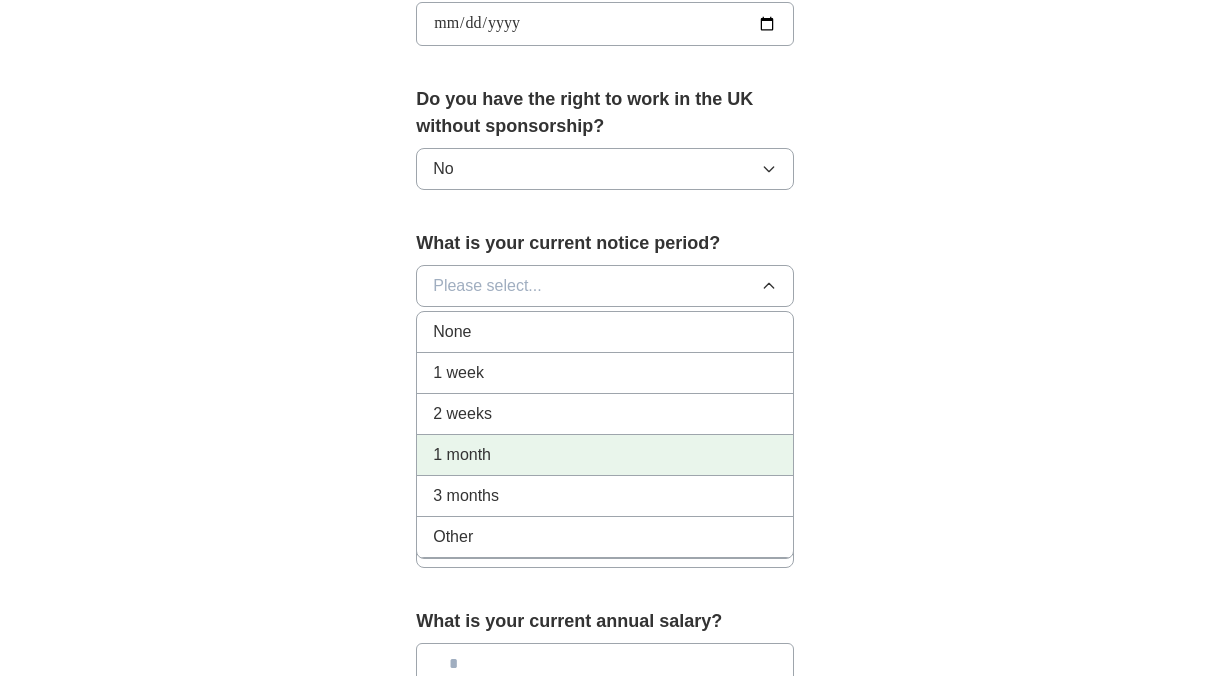 click on "1 month" at bounding box center [462, 455] 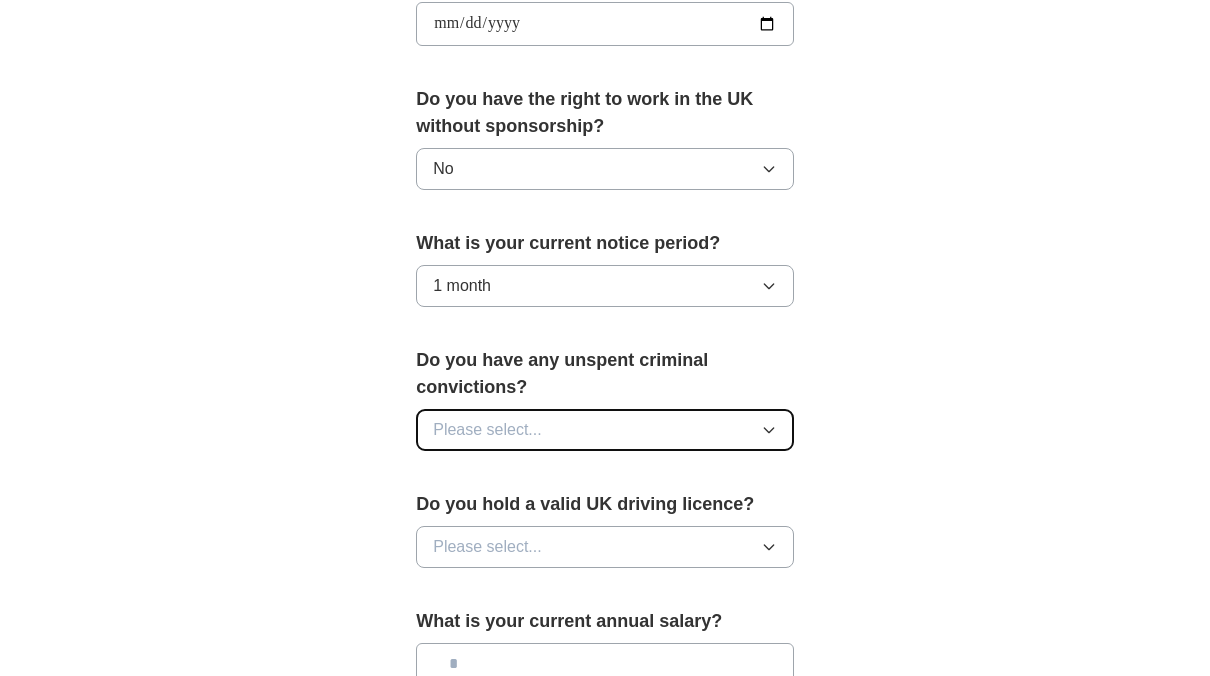 click on "Please select..." at bounding box center (487, 430) 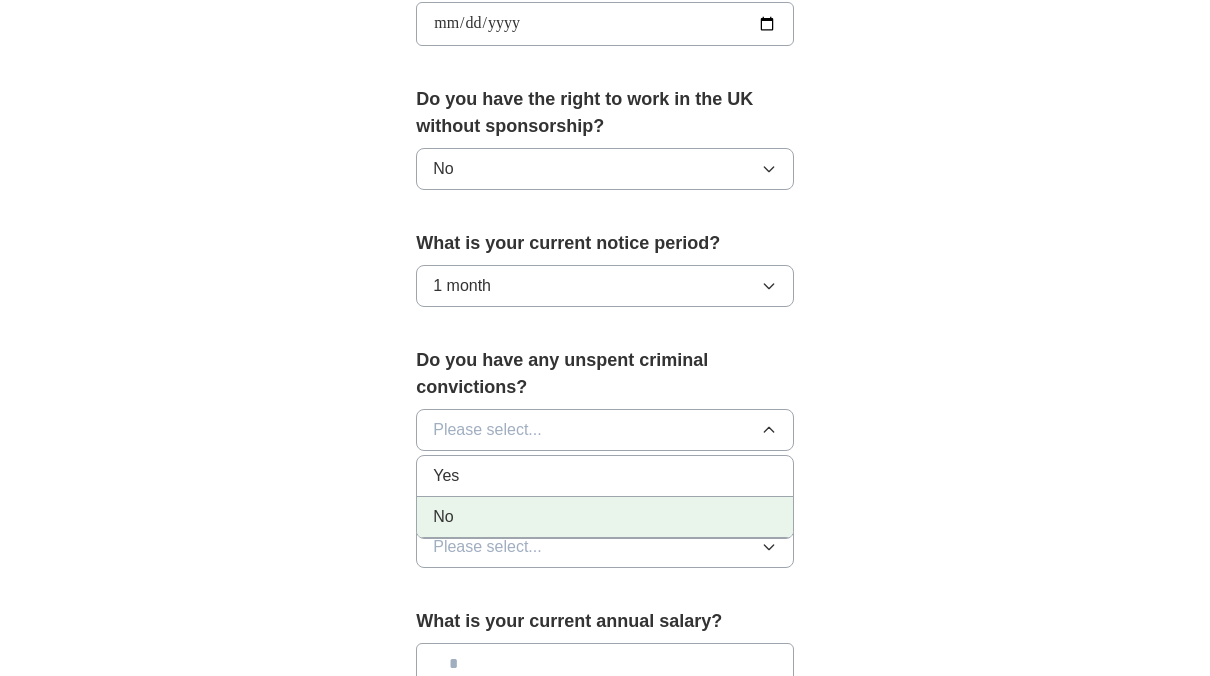 click on "No" at bounding box center (605, 517) 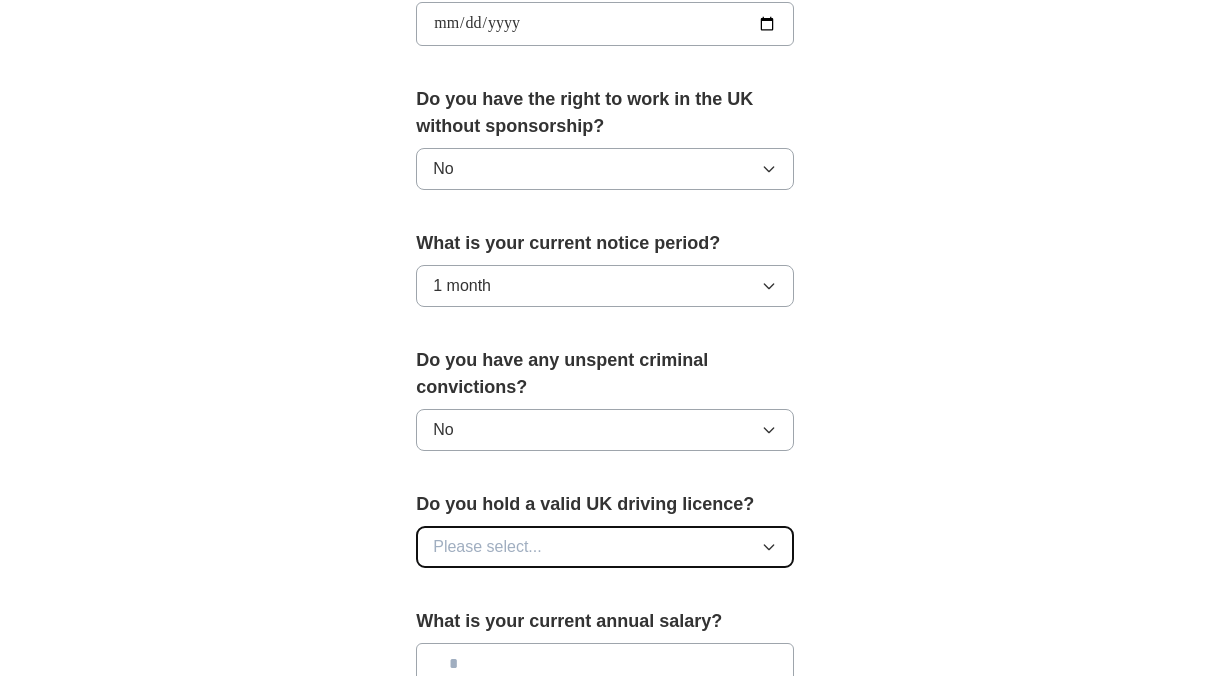 click on "Please select..." at bounding box center (487, 547) 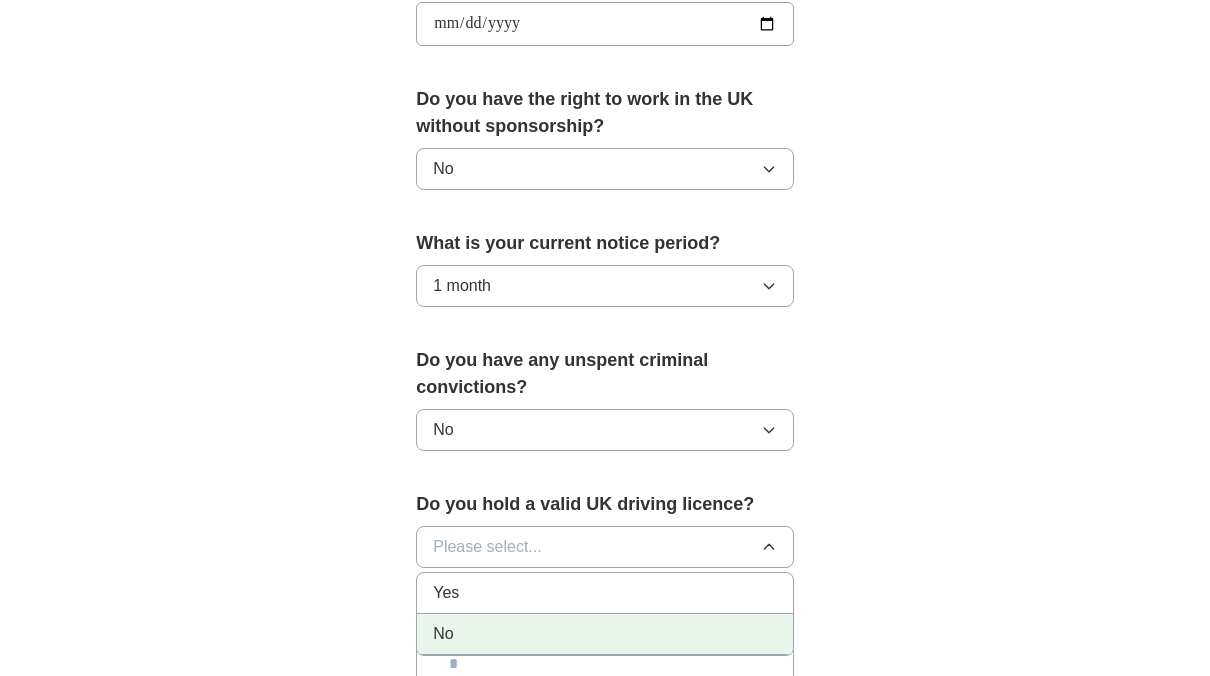 click on "No" at bounding box center (443, 634) 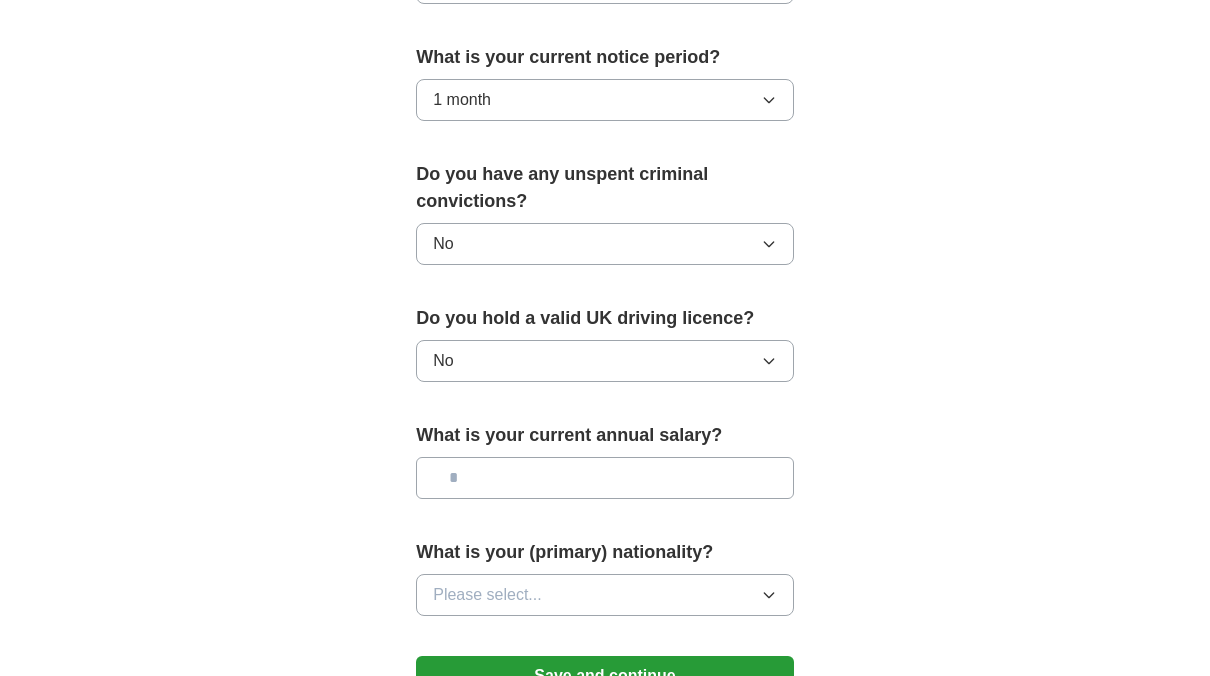 scroll, scrollTop: 1200, scrollLeft: 0, axis: vertical 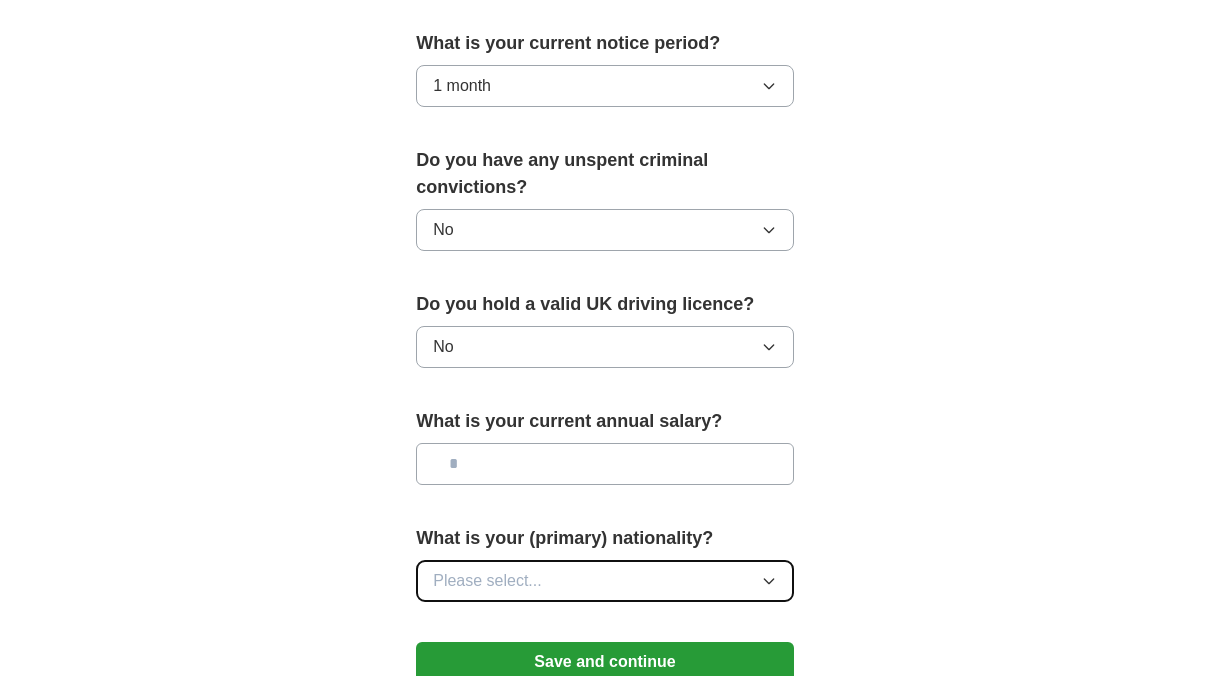 click on "Please select..." at bounding box center [487, 581] 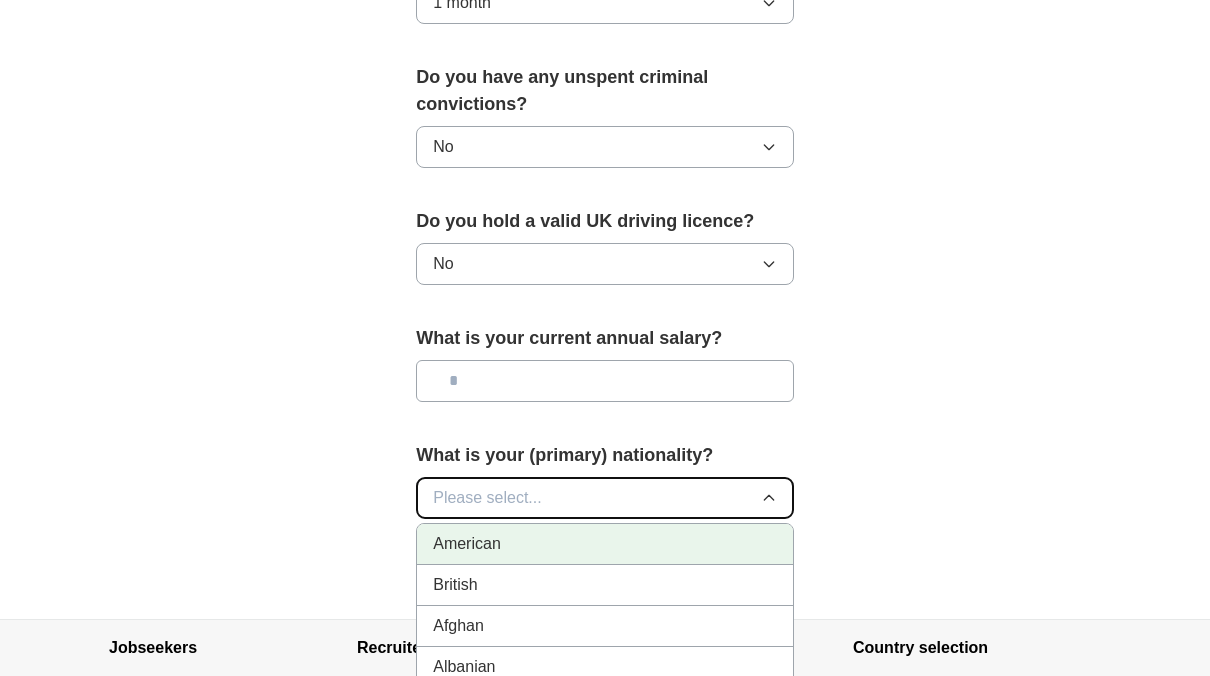scroll, scrollTop: 1400, scrollLeft: 0, axis: vertical 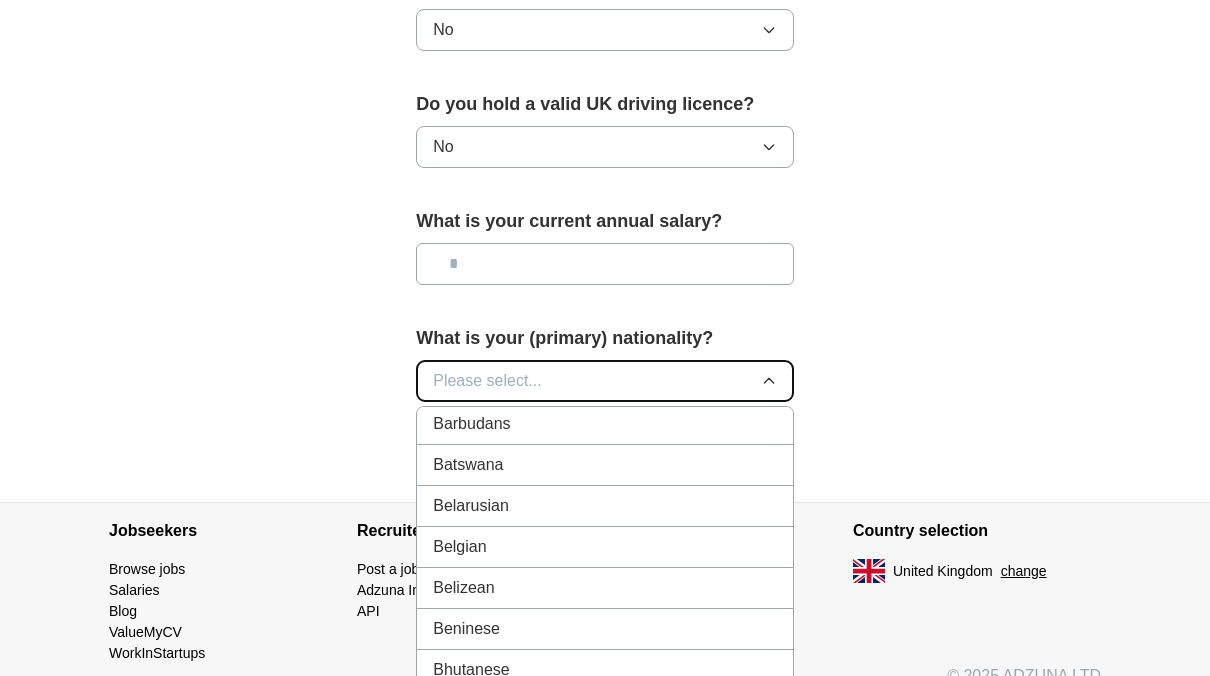 type 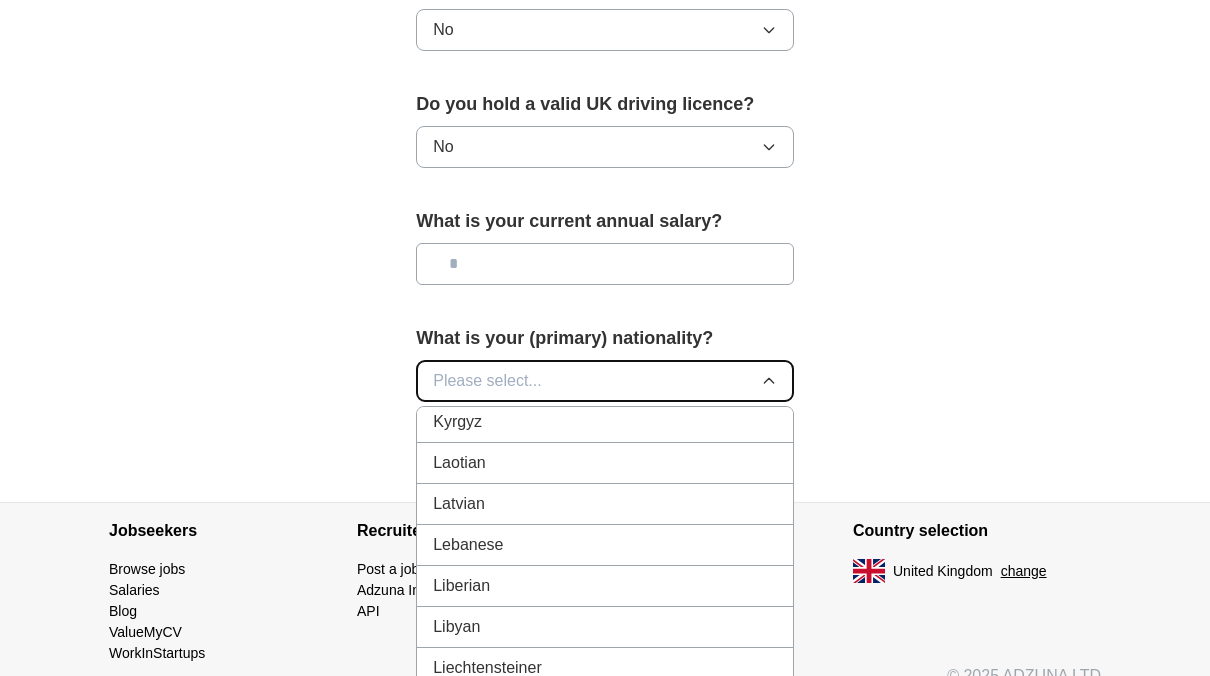 scroll, scrollTop: 4100, scrollLeft: 0, axis: vertical 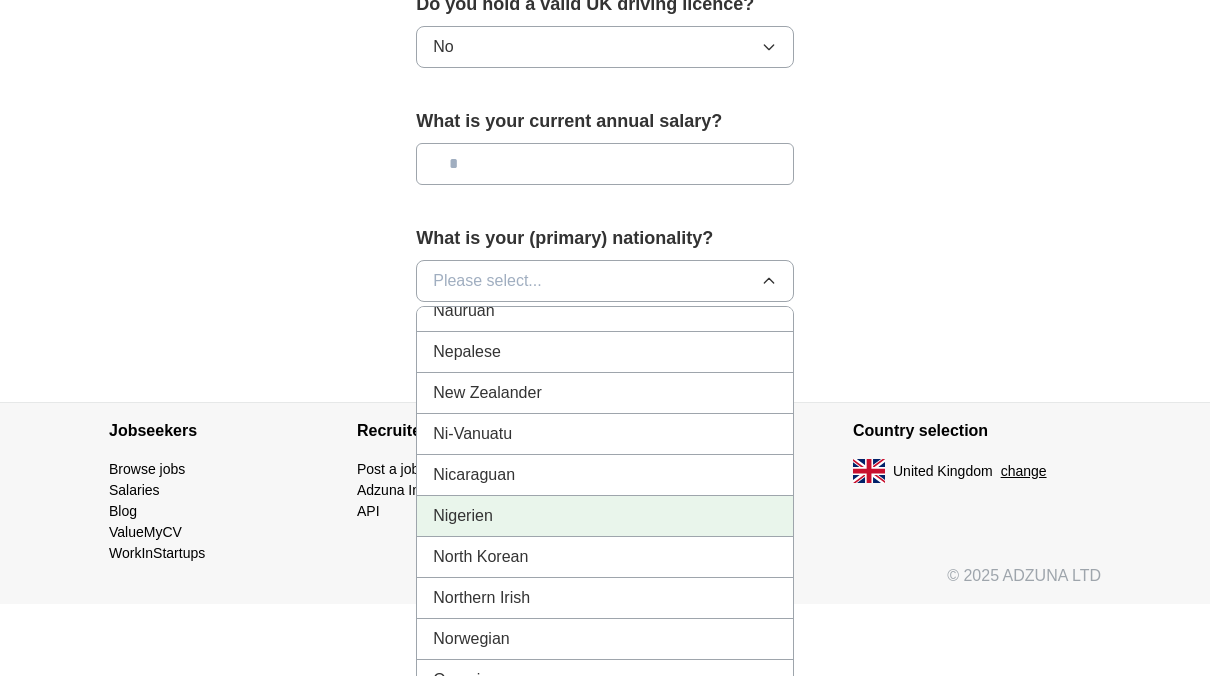 click on "Nigerien" at bounding box center [605, 516] 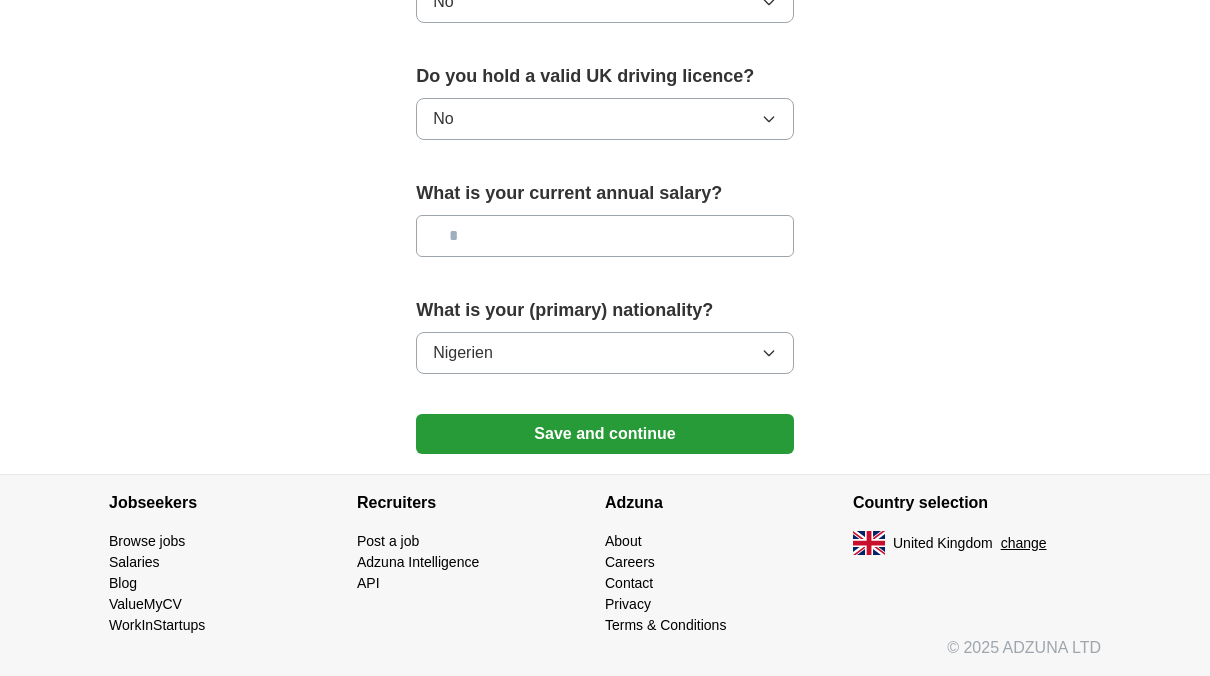 scroll, scrollTop: 1420, scrollLeft: 0, axis: vertical 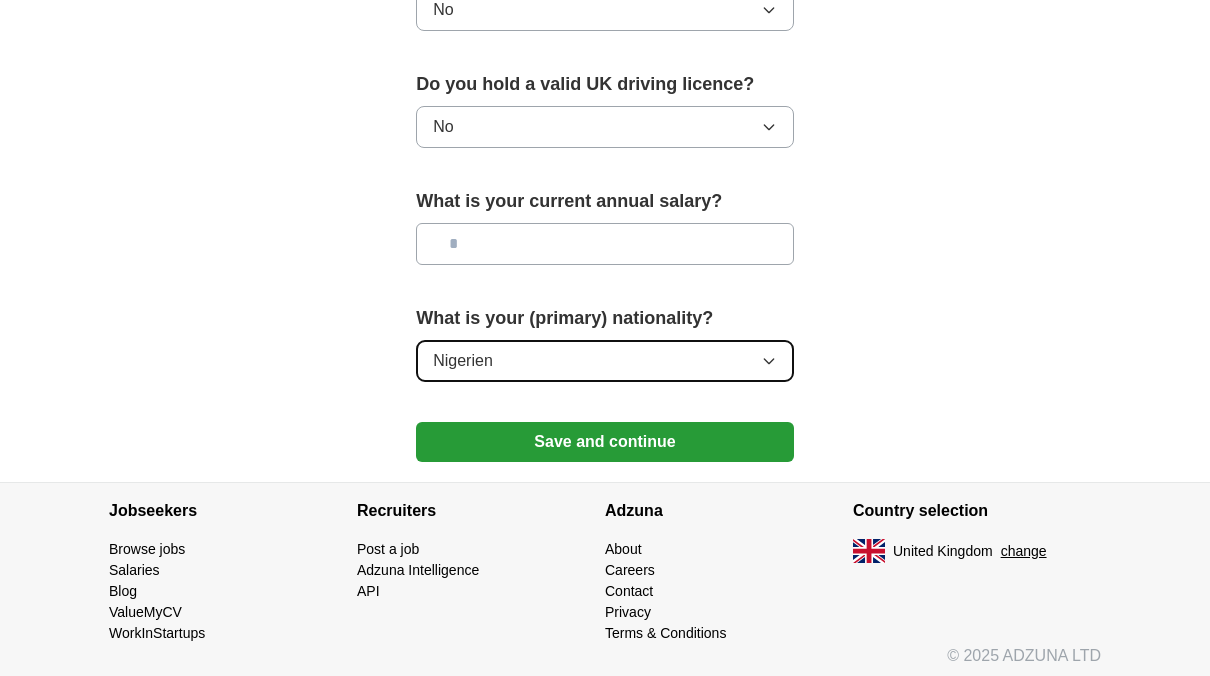 click on "Nigerien" at bounding box center (605, 361) 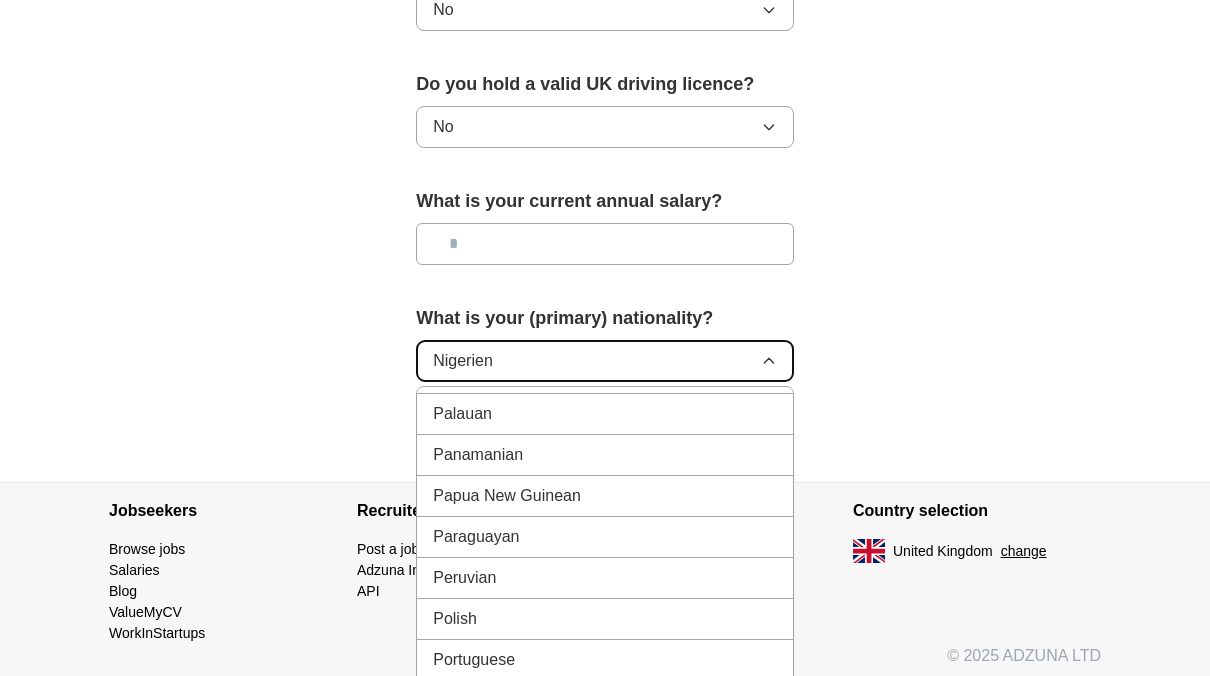 scroll, scrollTop: 5500, scrollLeft: 0, axis: vertical 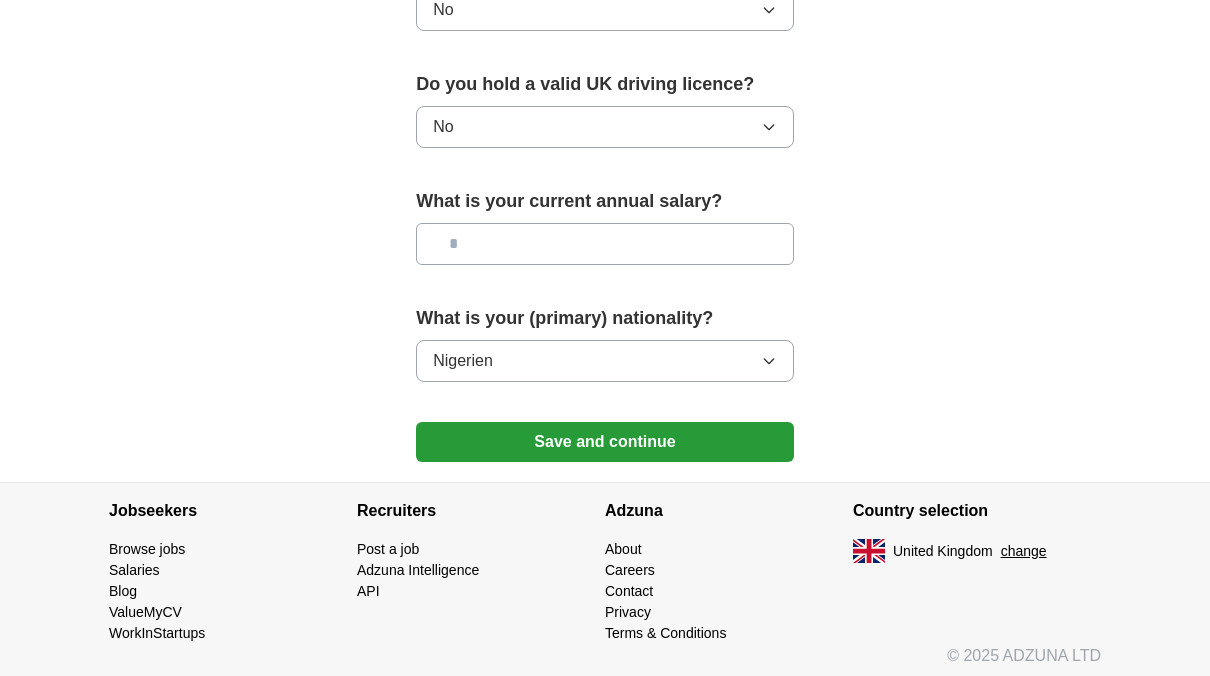 click on "**********" at bounding box center [605, -439] 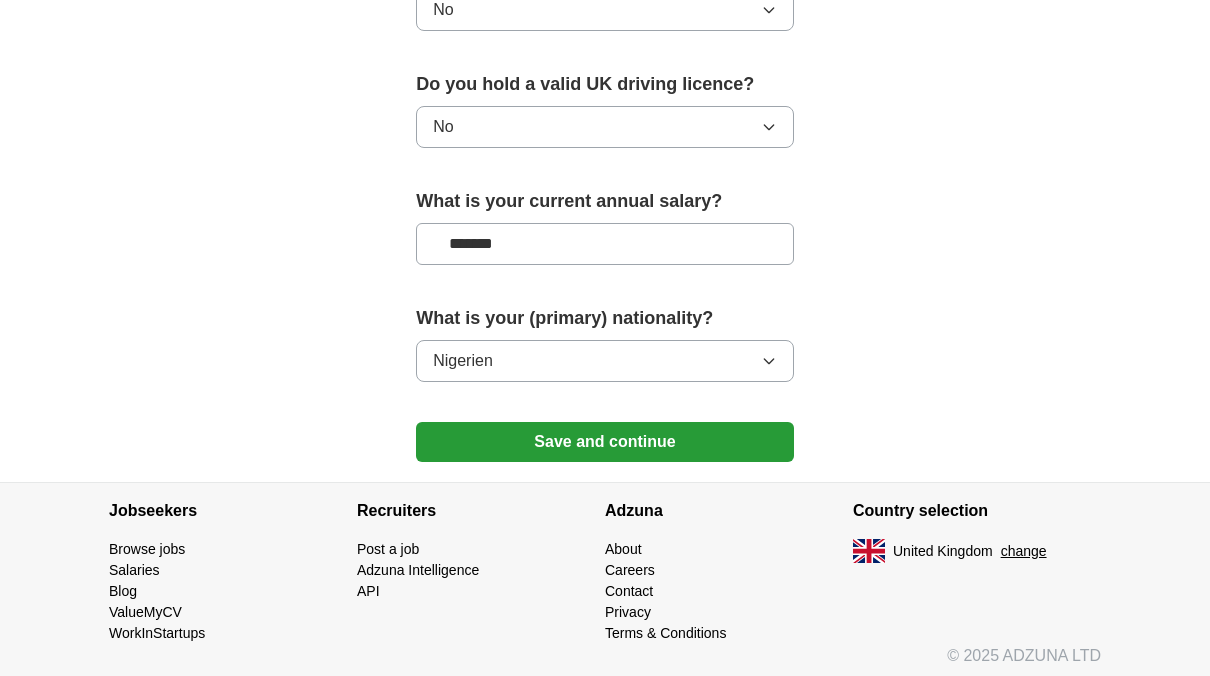 type on "*******" 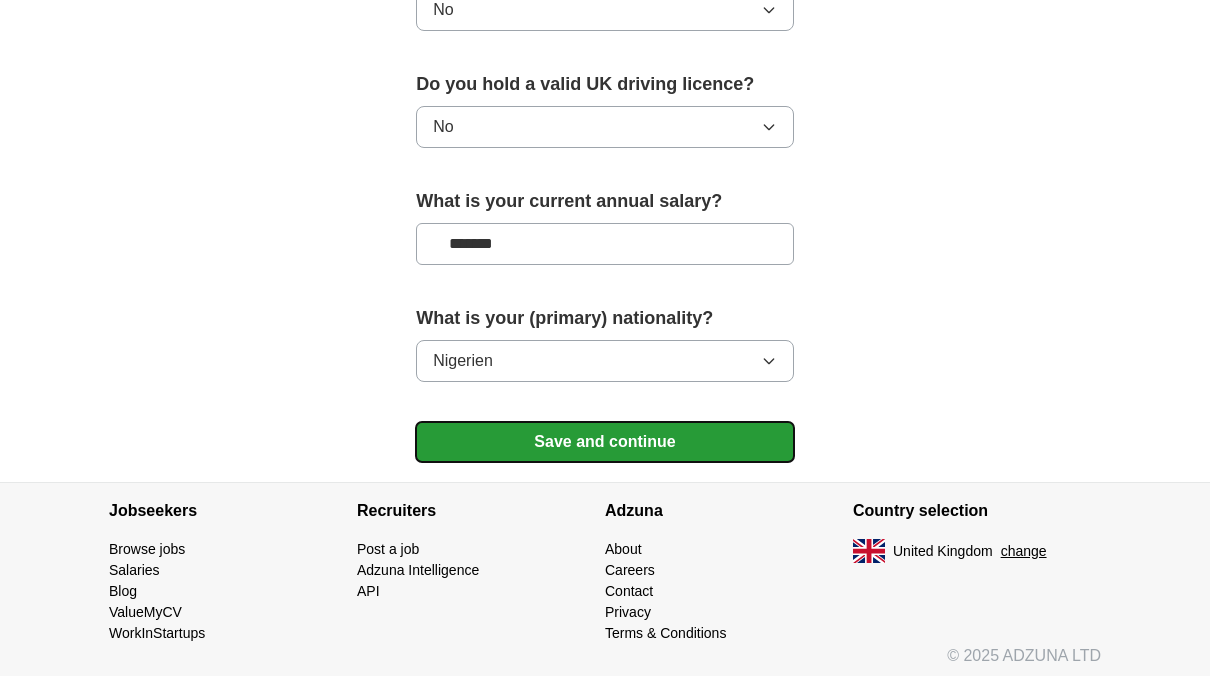 click on "Save and continue" at bounding box center [605, 442] 